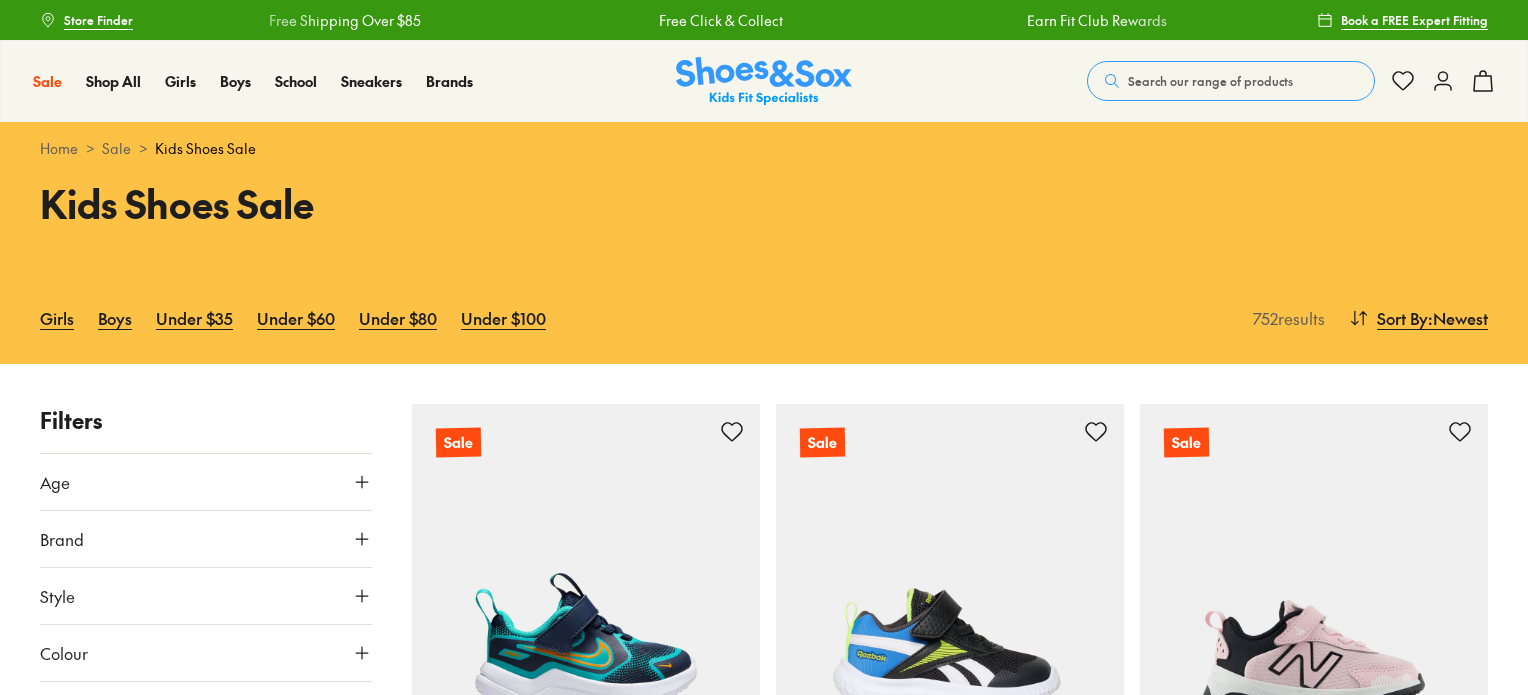 scroll, scrollTop: 0, scrollLeft: 0, axis: both 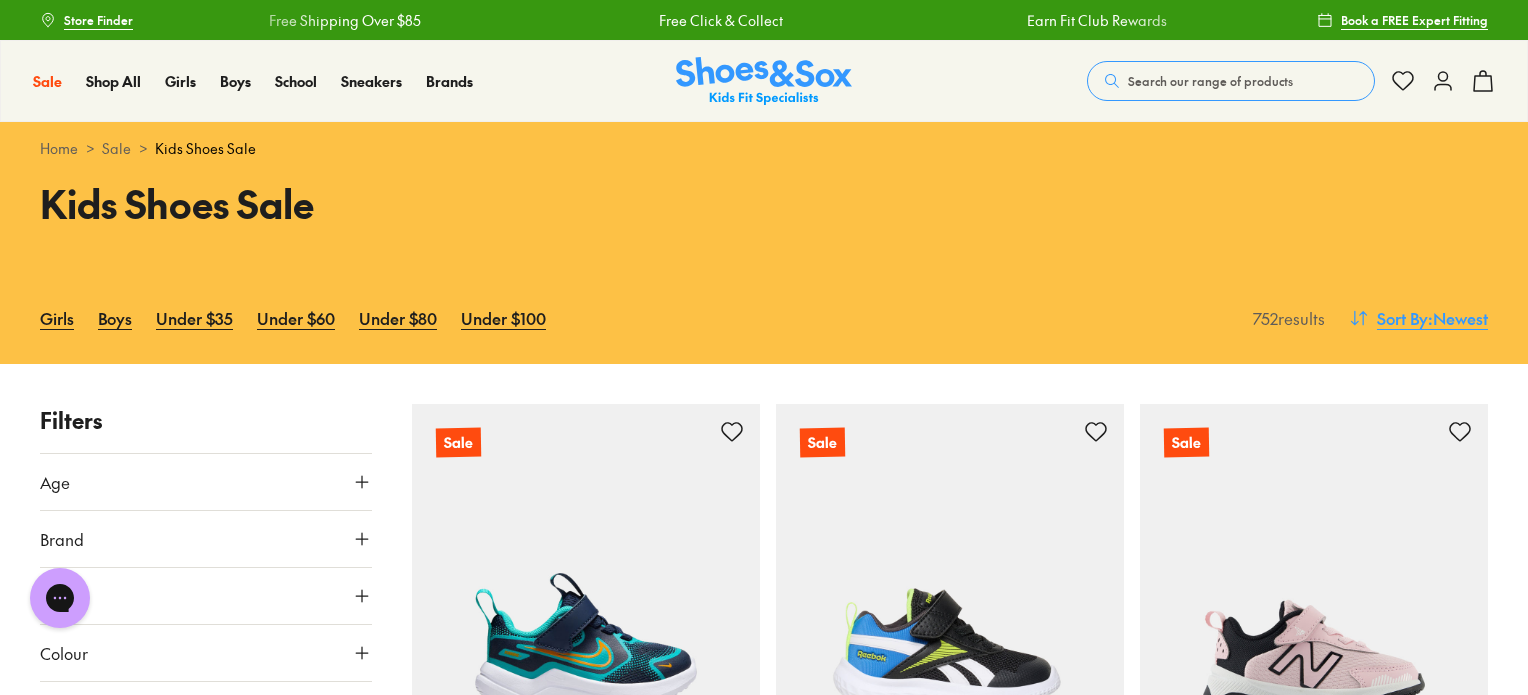 click on "Sort By :  Newest" at bounding box center [1418, 318] 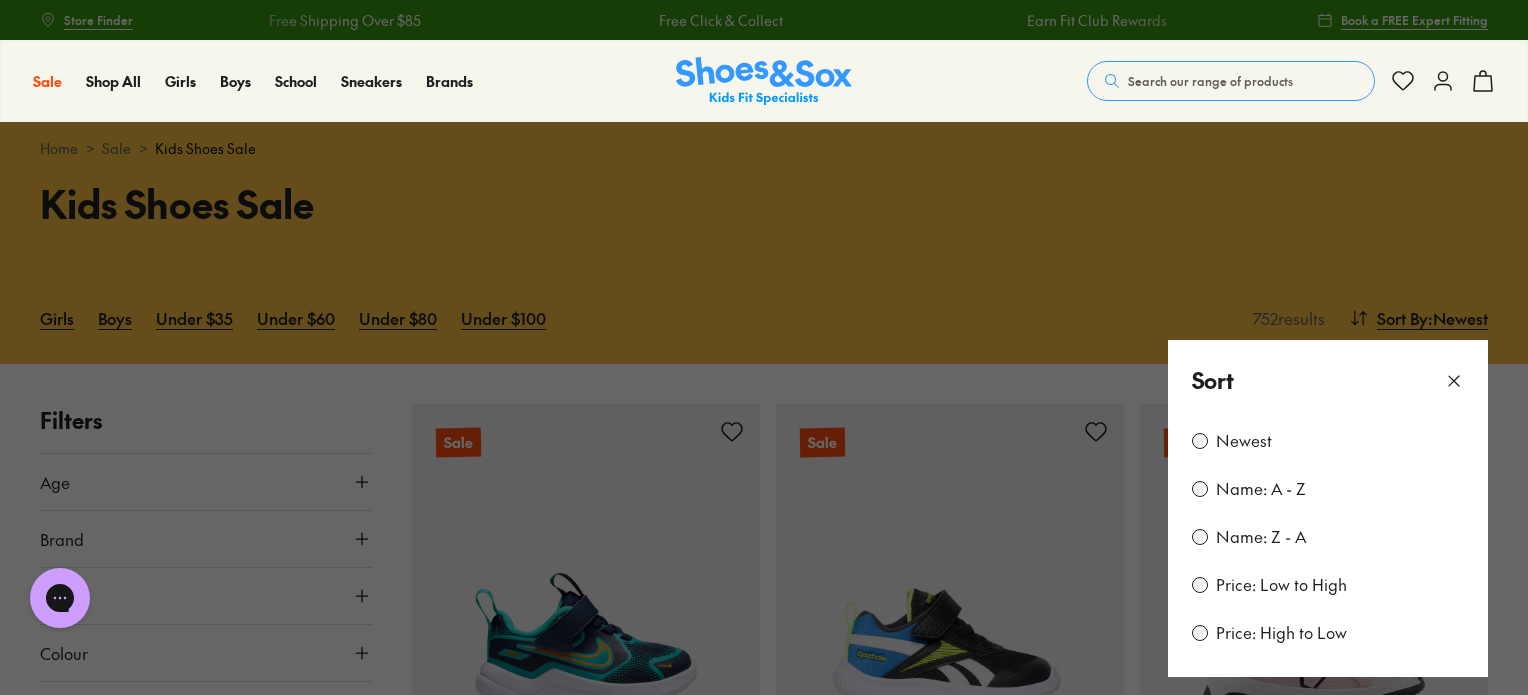 click on "Price: Low to High" at bounding box center [1281, 585] 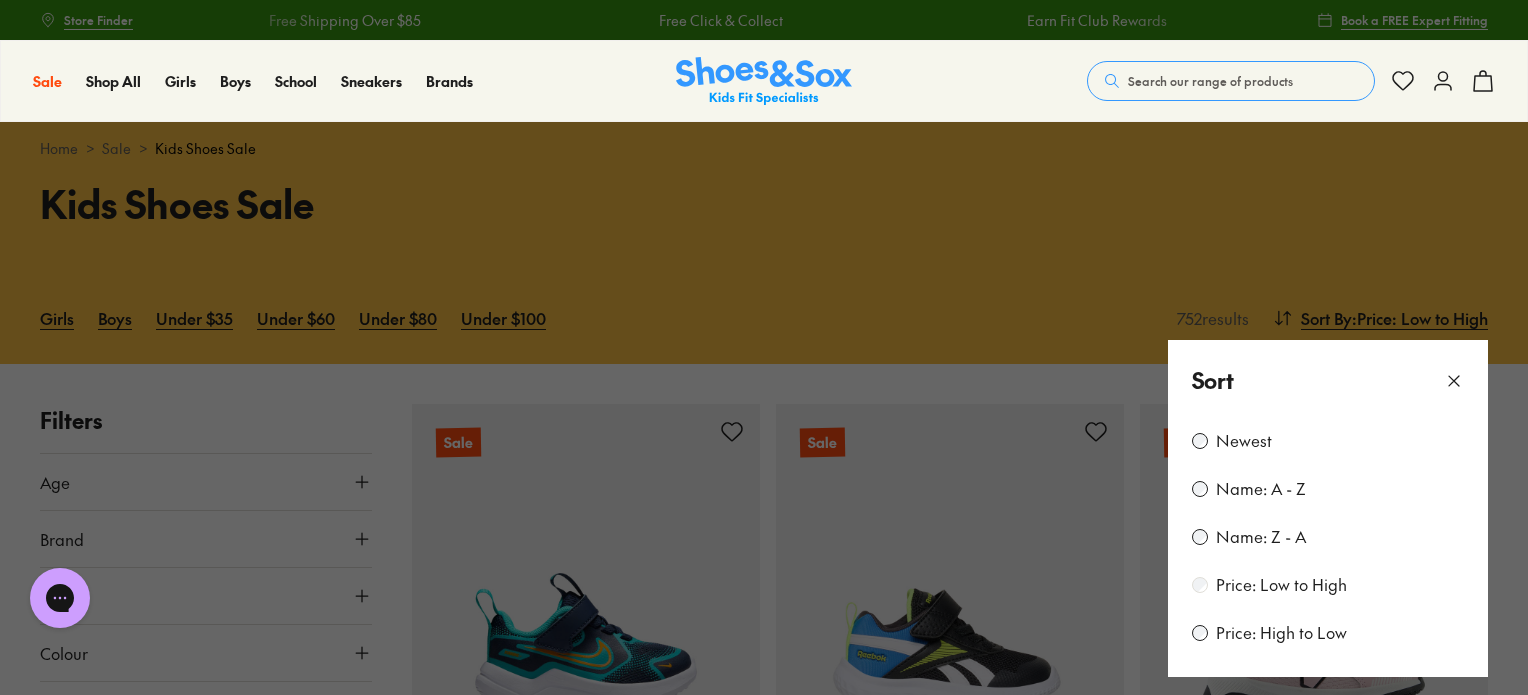 scroll, scrollTop: 264, scrollLeft: 0, axis: vertical 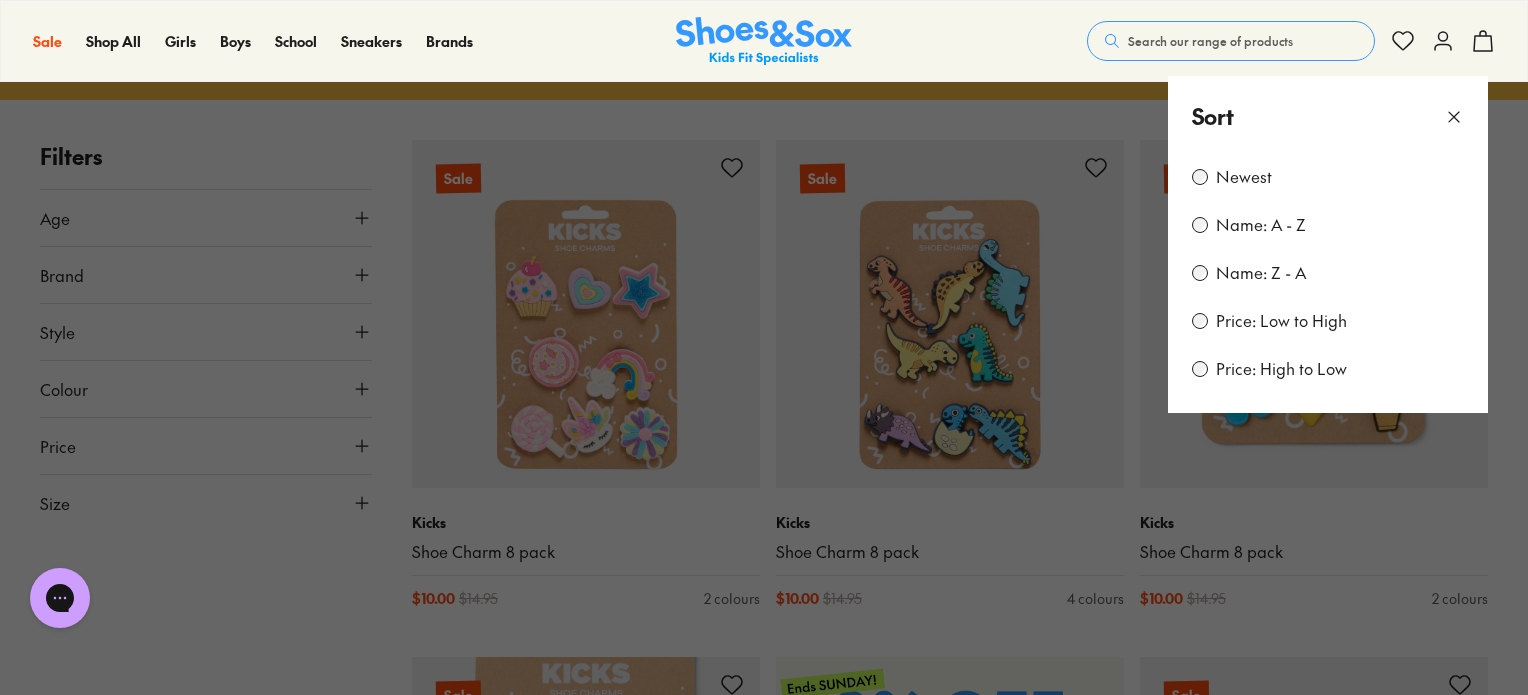 click on "Sort" at bounding box center (1328, 116) 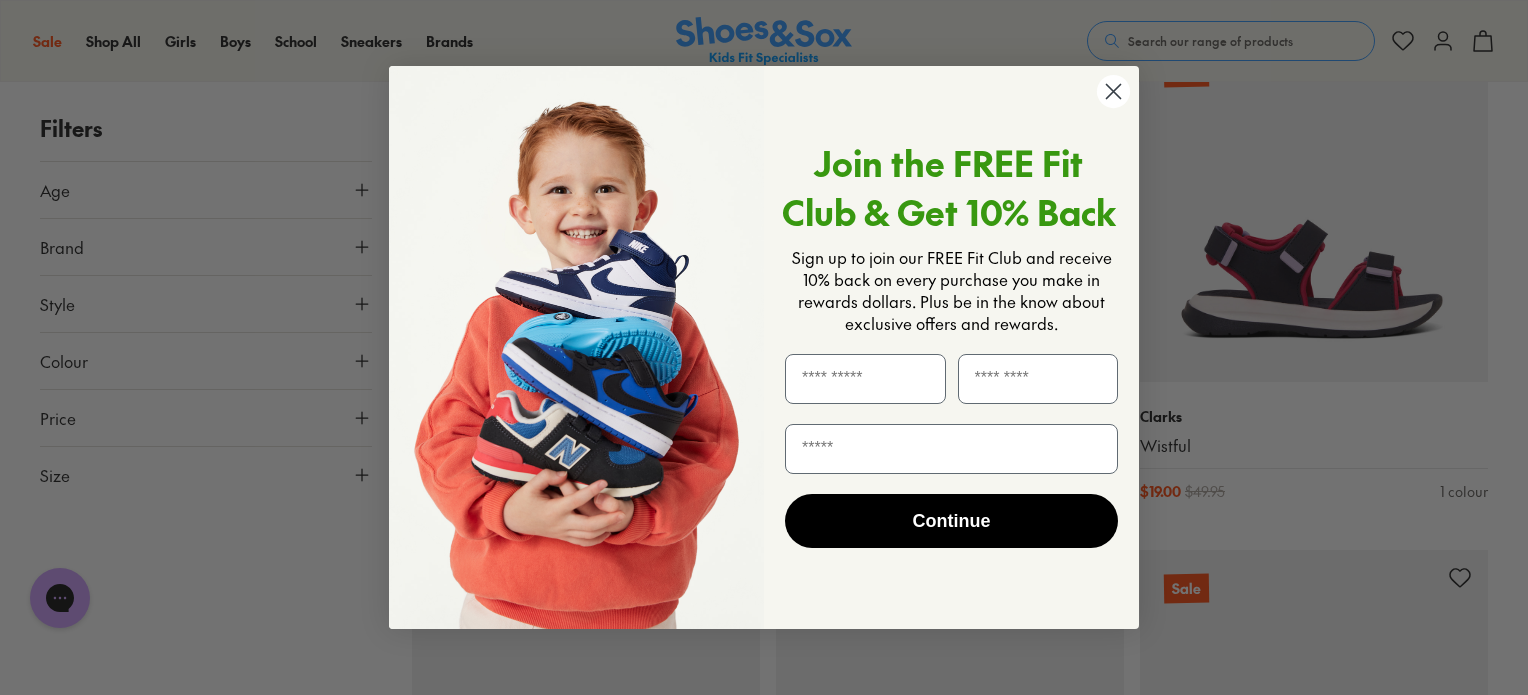 scroll, scrollTop: 3491, scrollLeft: 0, axis: vertical 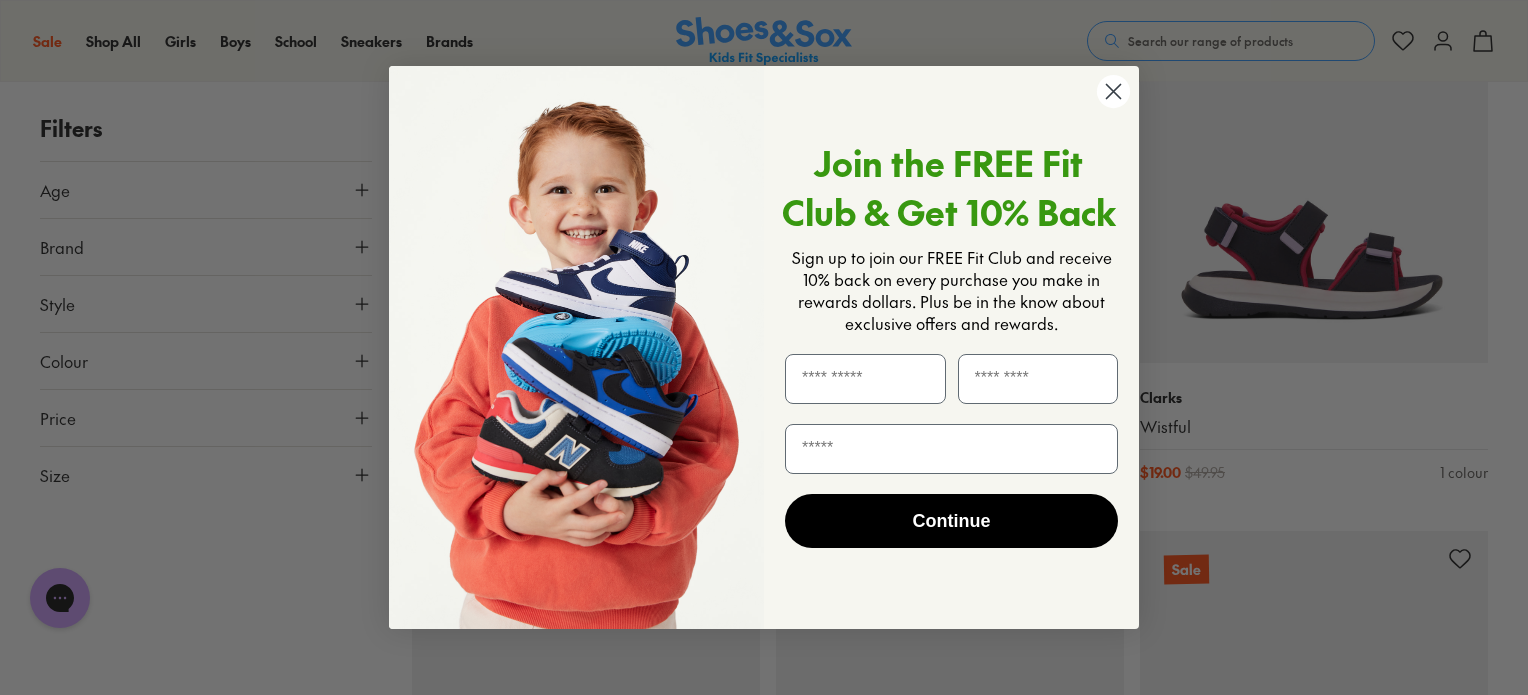 click 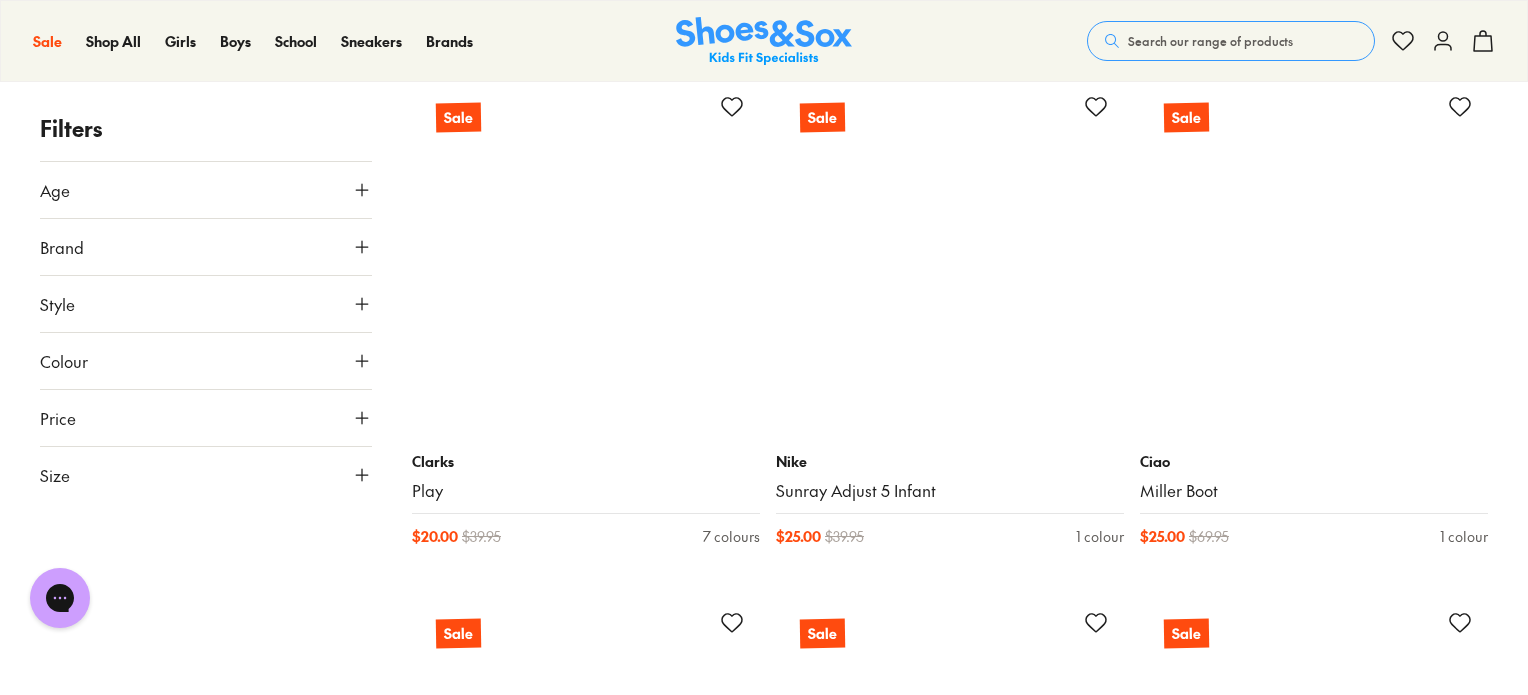 scroll, scrollTop: 10155, scrollLeft: 0, axis: vertical 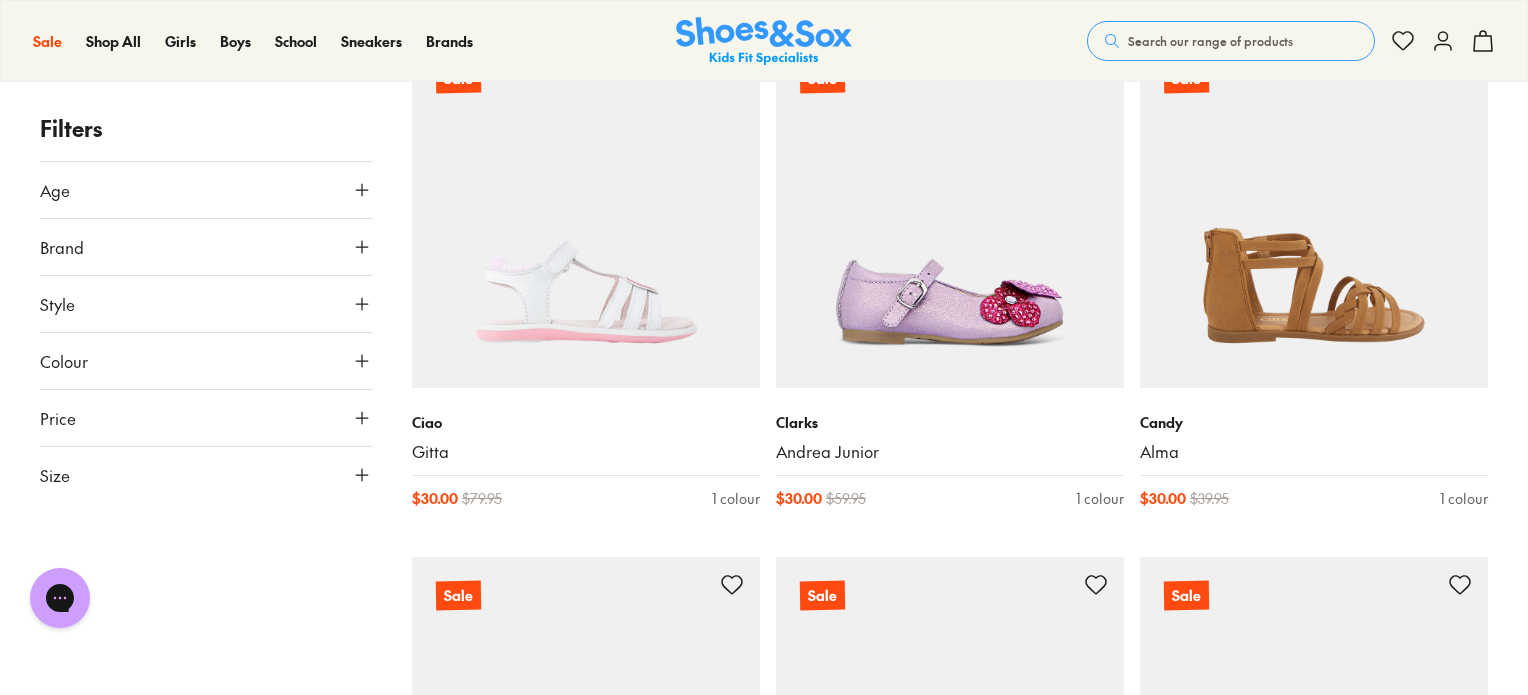 click 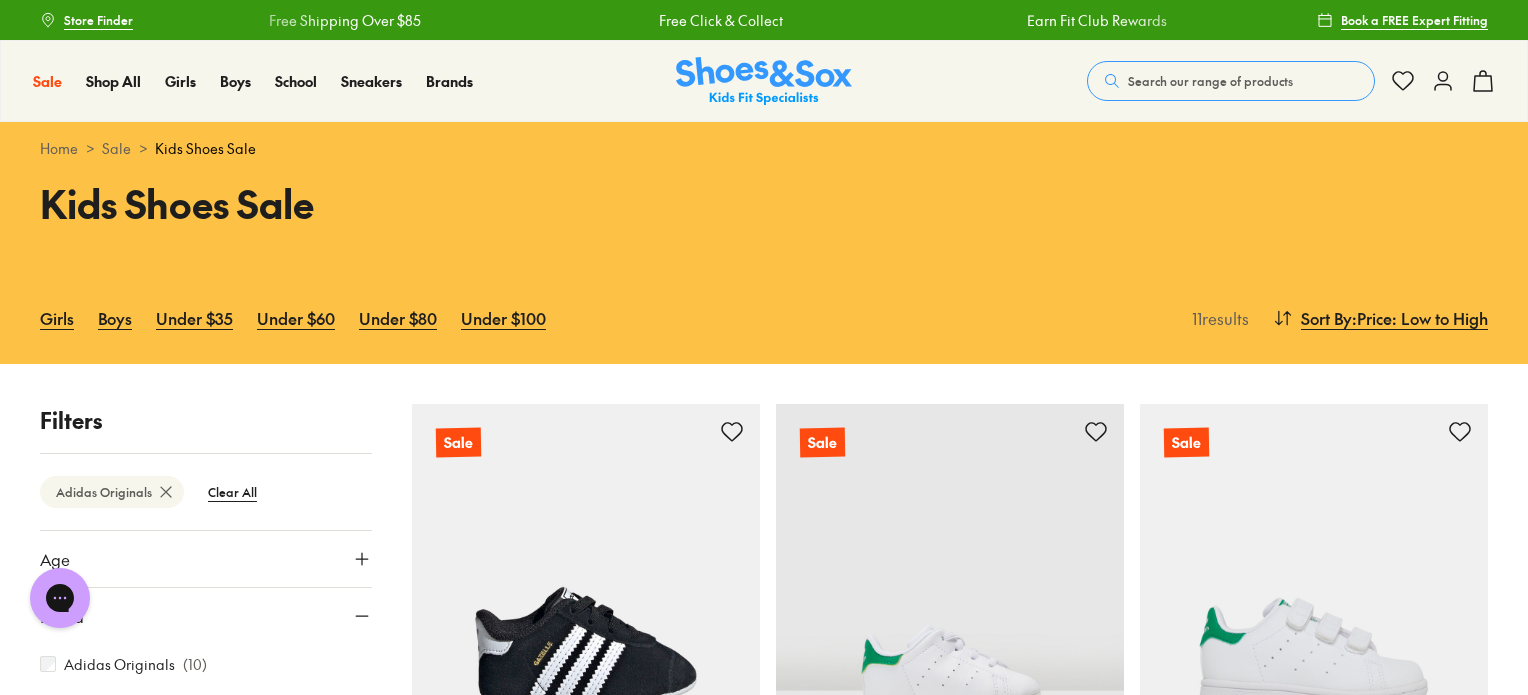 scroll, scrollTop: 373, scrollLeft: 0, axis: vertical 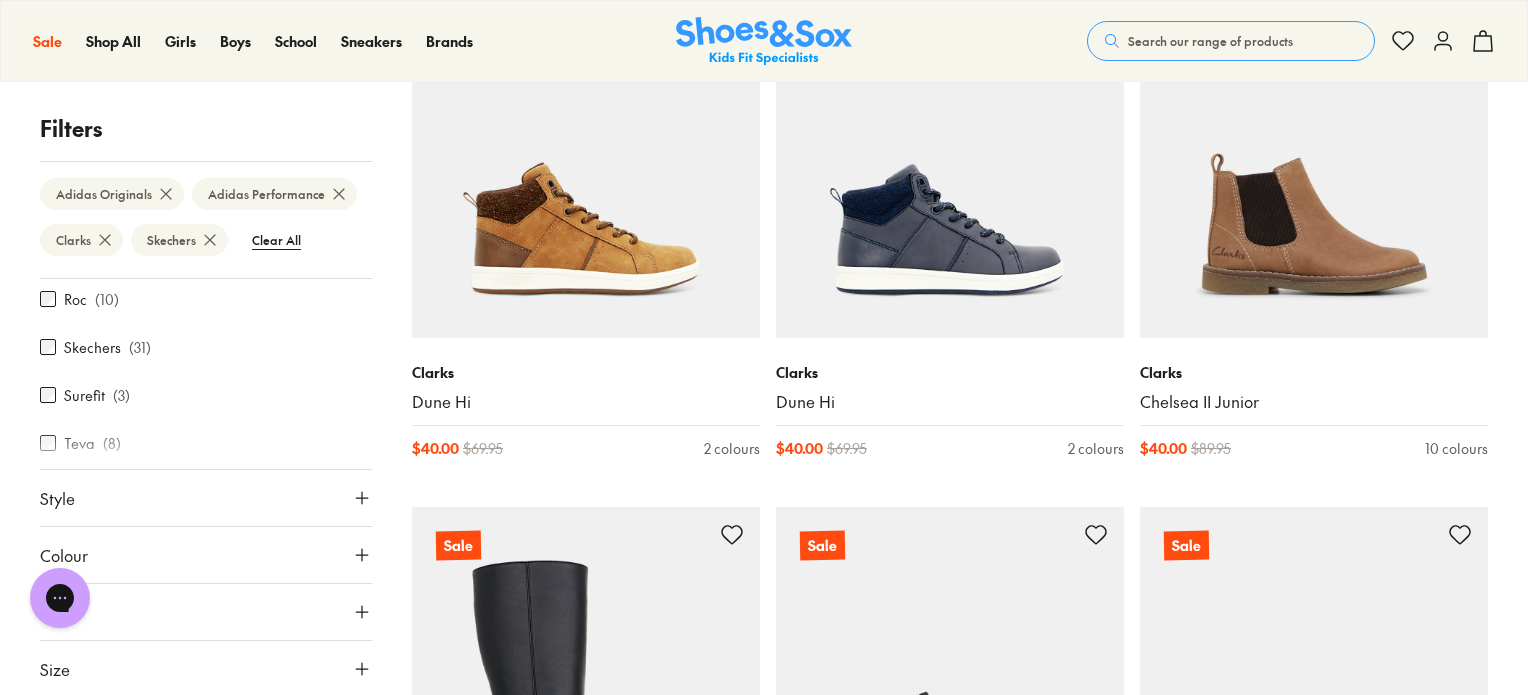 click on "Style" at bounding box center [206, 498] 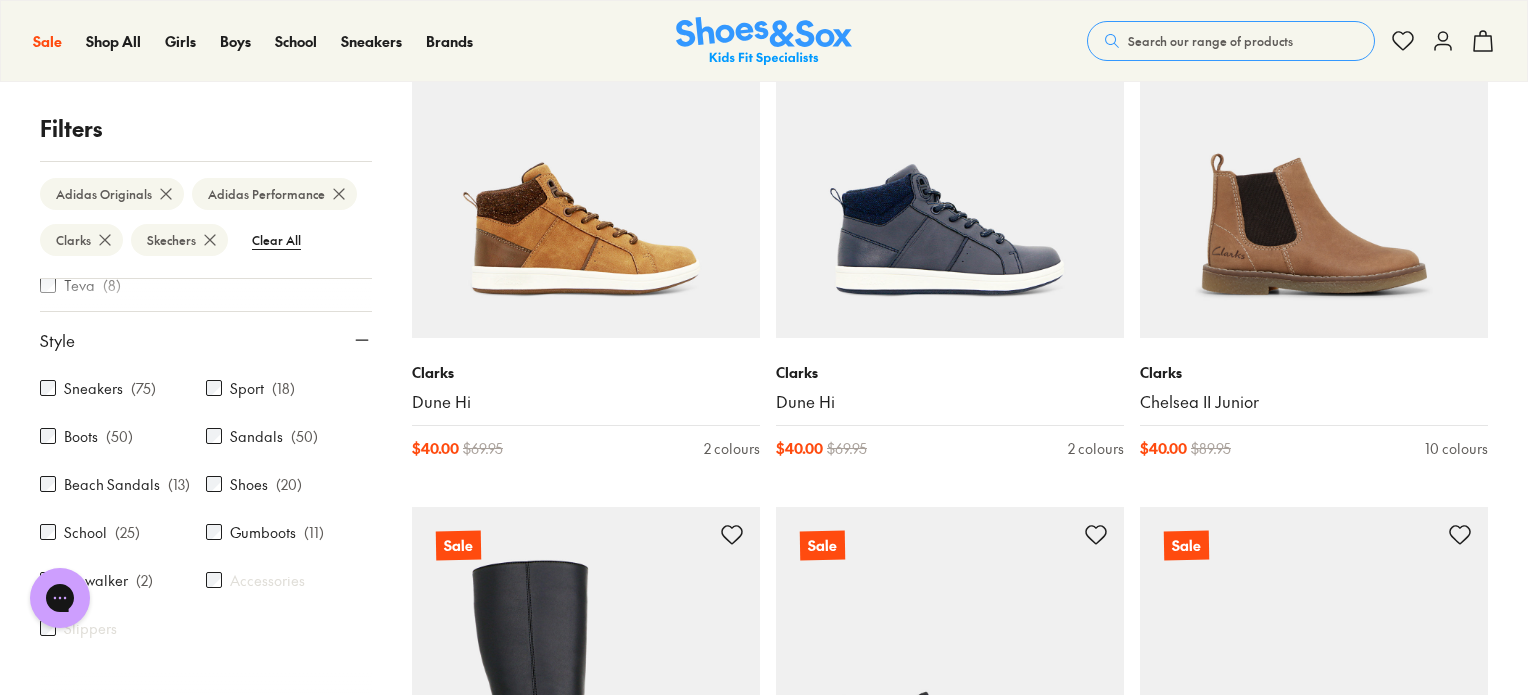 scroll, scrollTop: 467, scrollLeft: 0, axis: vertical 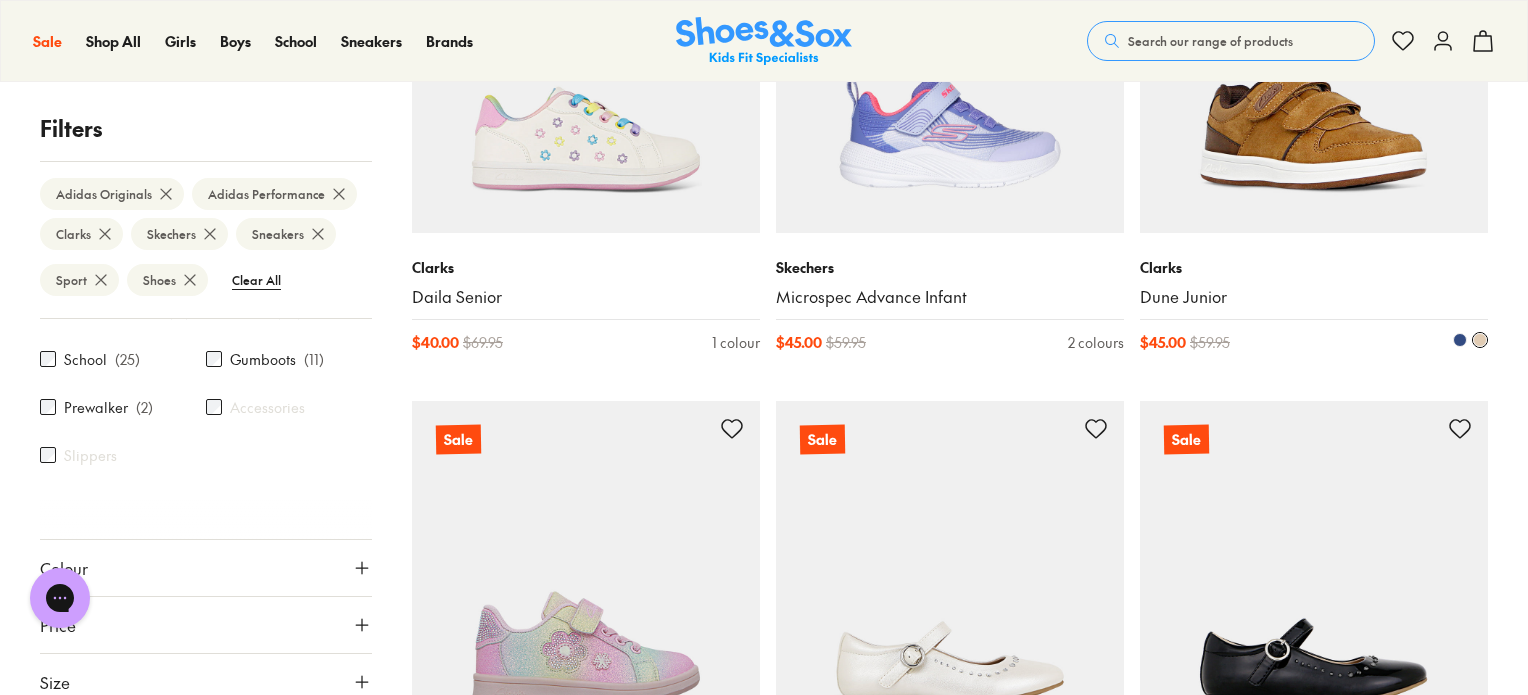 click at bounding box center (1314, 59) 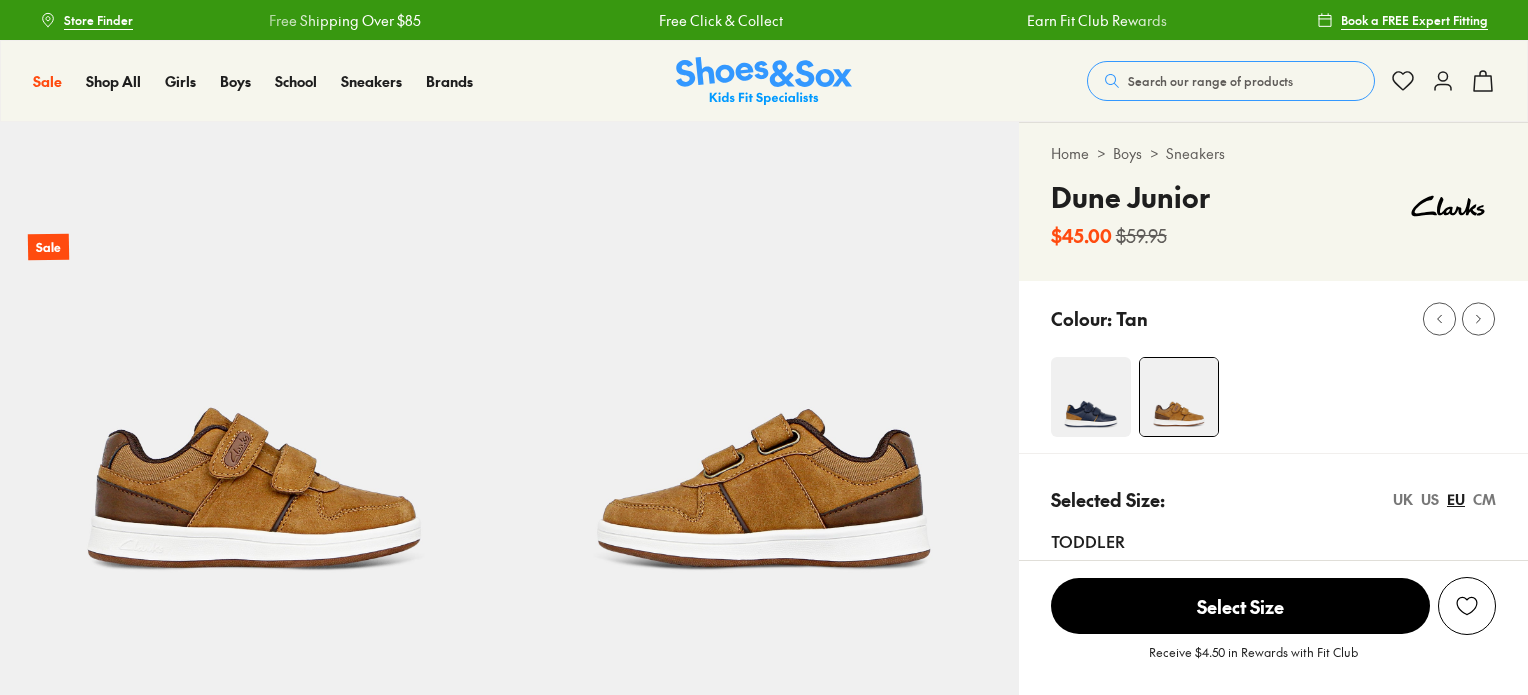 scroll, scrollTop: 0, scrollLeft: 0, axis: both 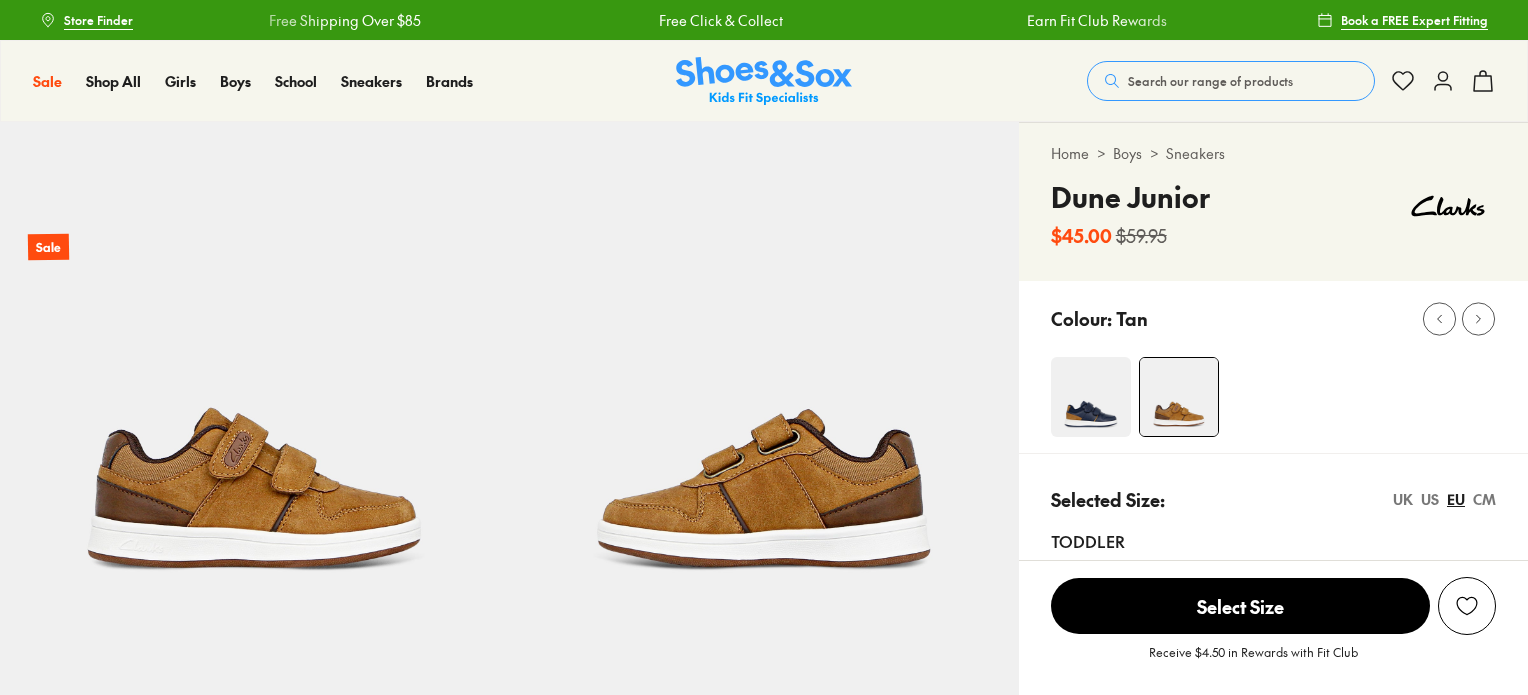 click at bounding box center (1091, 397) 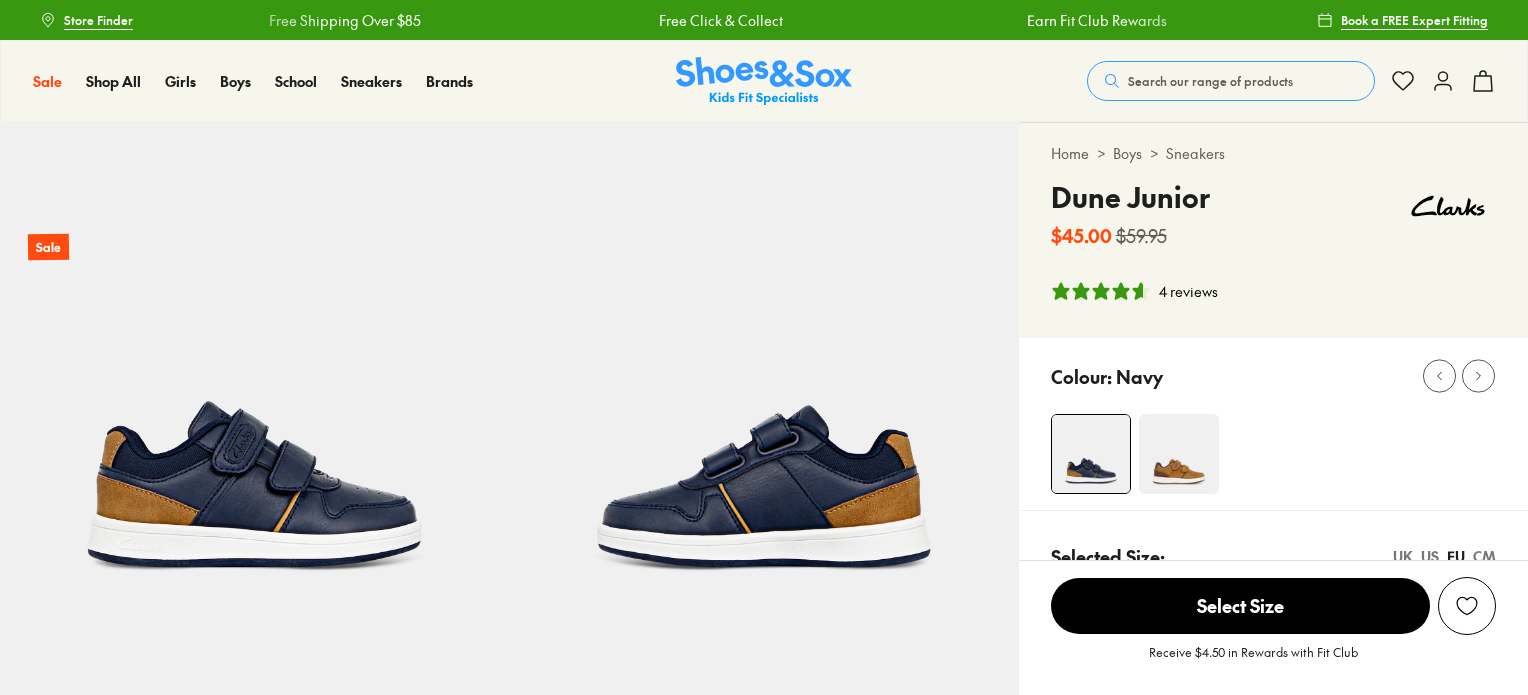 select on "*" 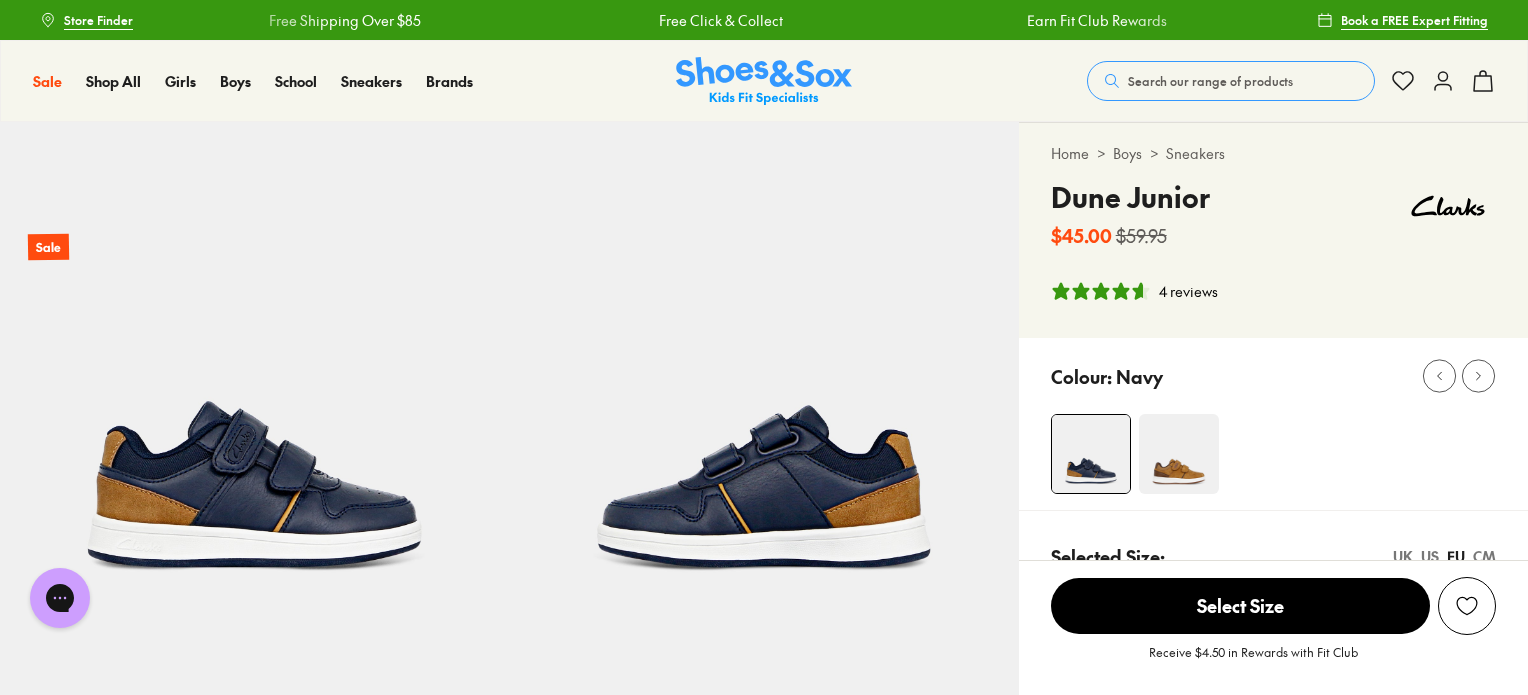 scroll, scrollTop: 0, scrollLeft: 0, axis: both 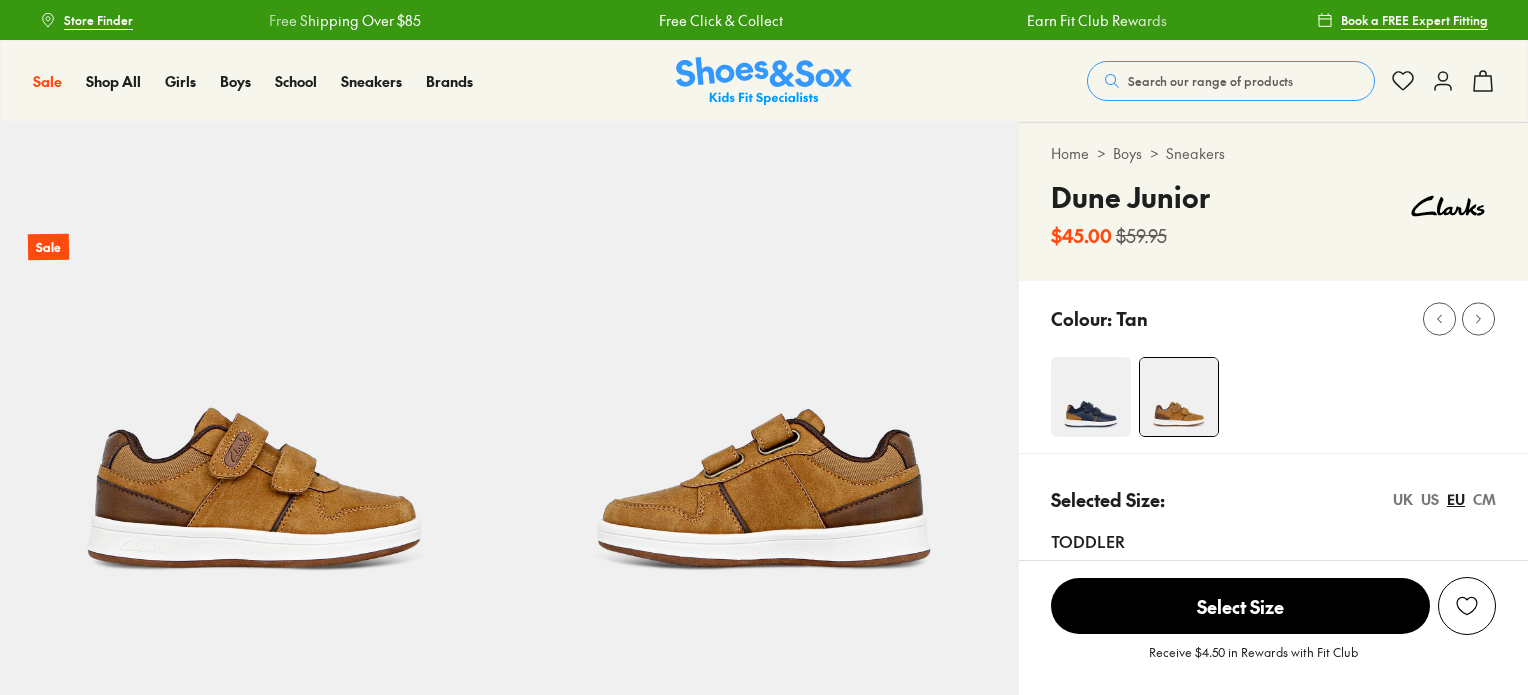 select on "*" 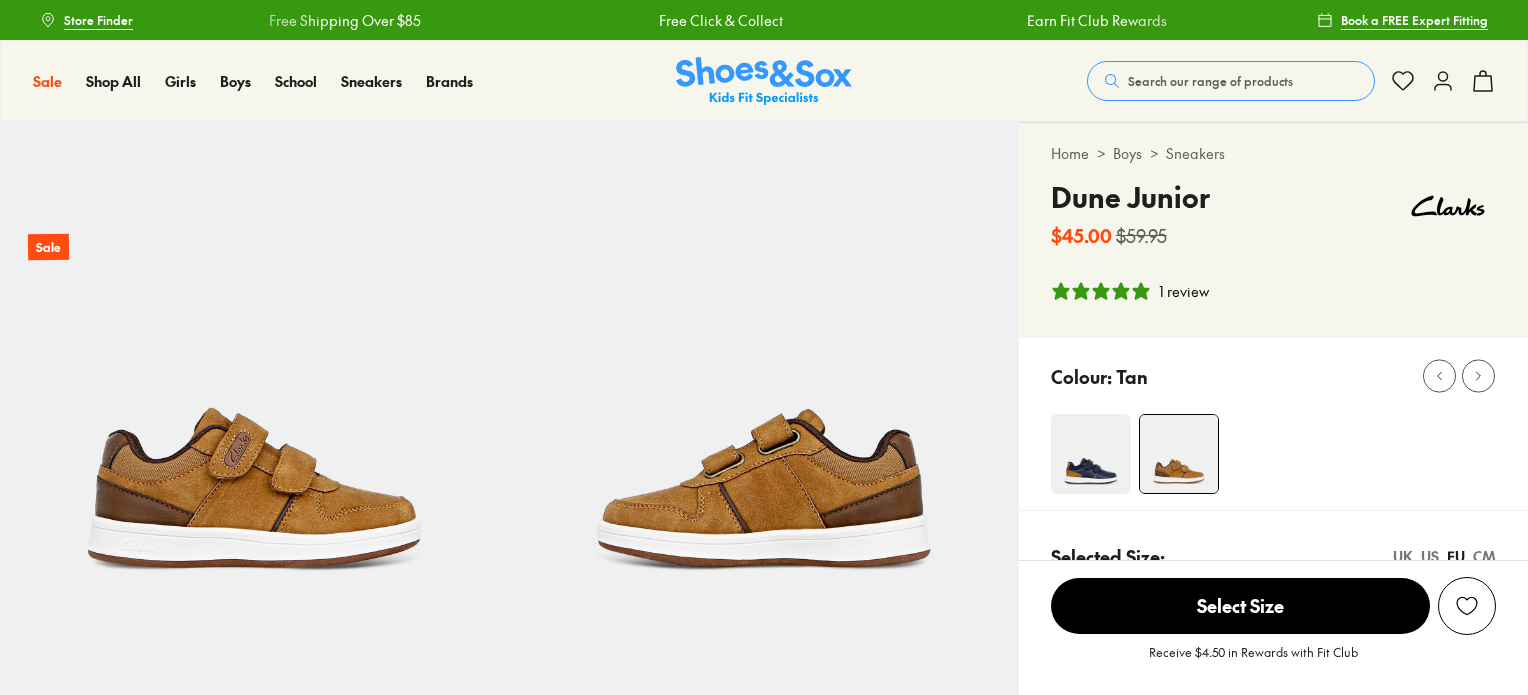 scroll, scrollTop: 0, scrollLeft: 0, axis: both 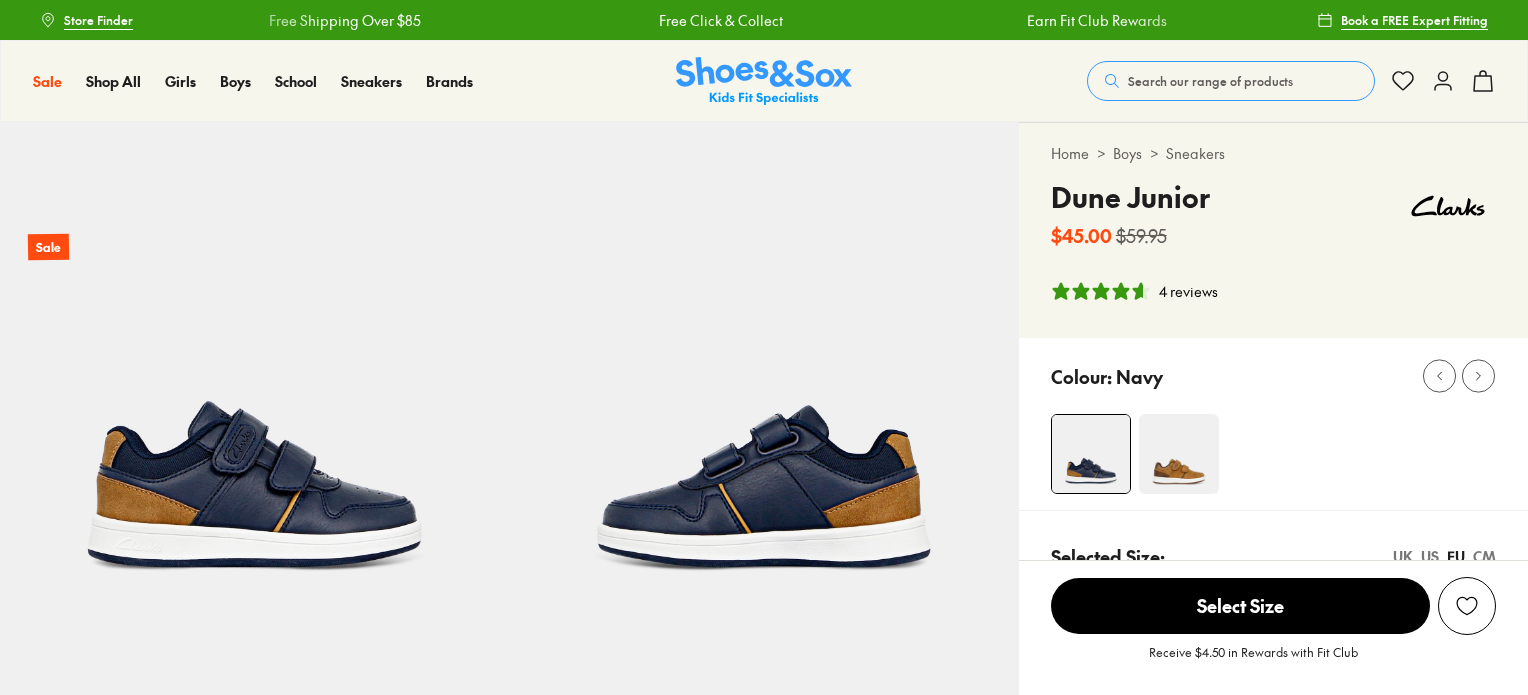 select on "*" 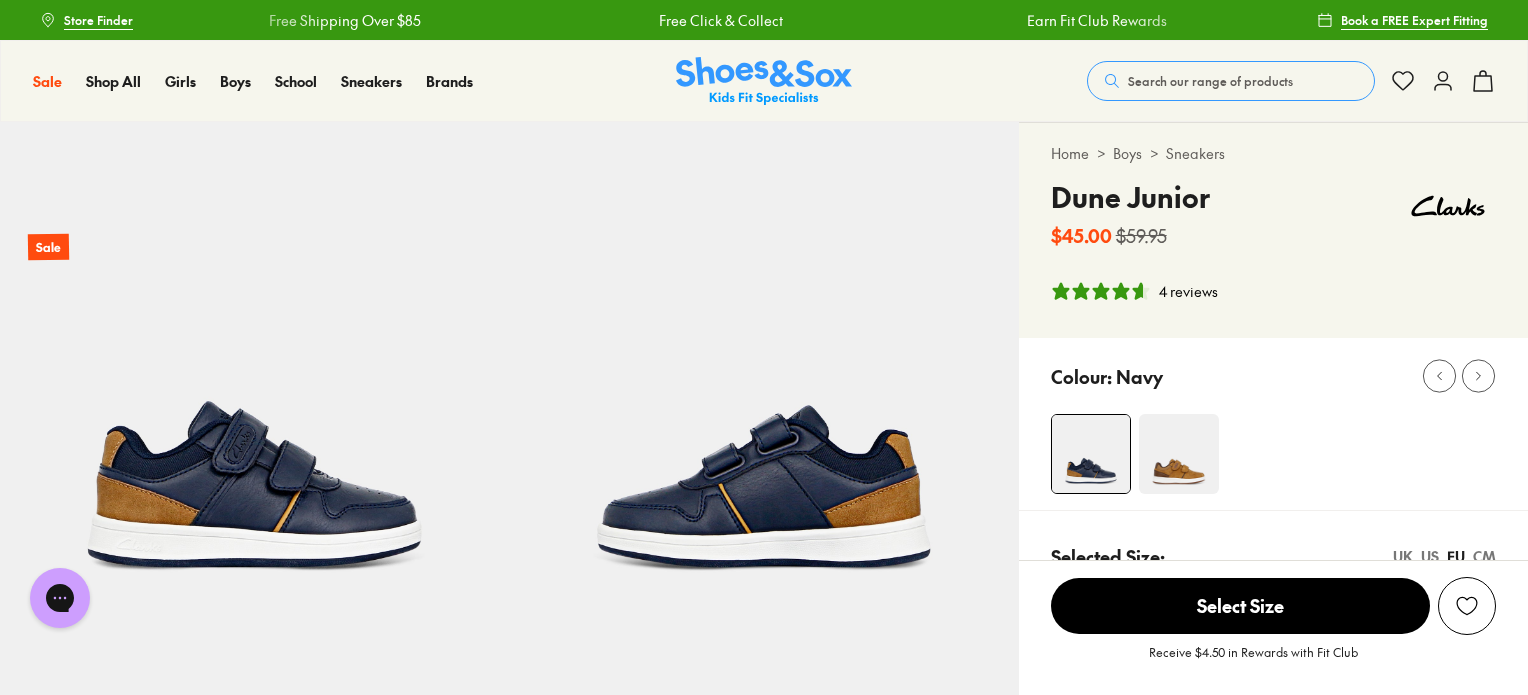 scroll, scrollTop: 0, scrollLeft: 0, axis: both 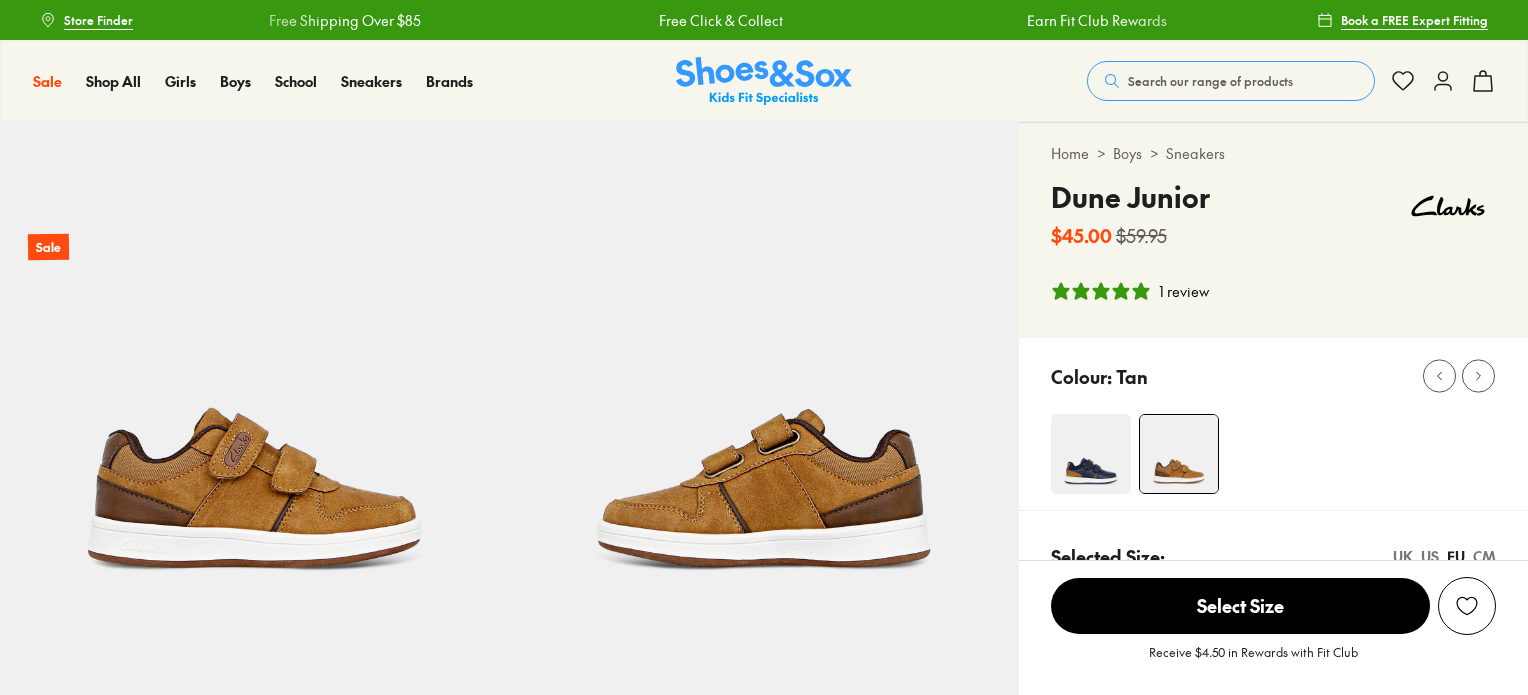 select on "*" 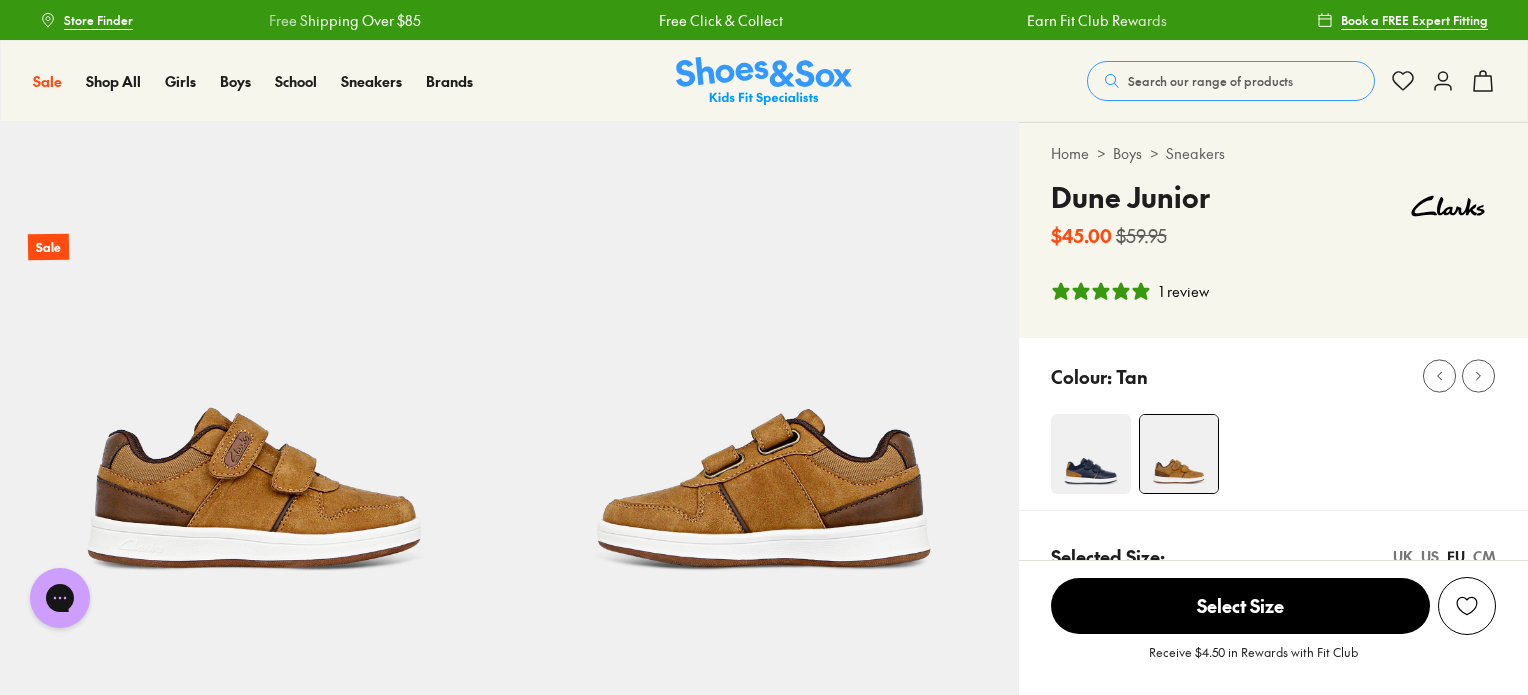 scroll, scrollTop: 0, scrollLeft: 0, axis: both 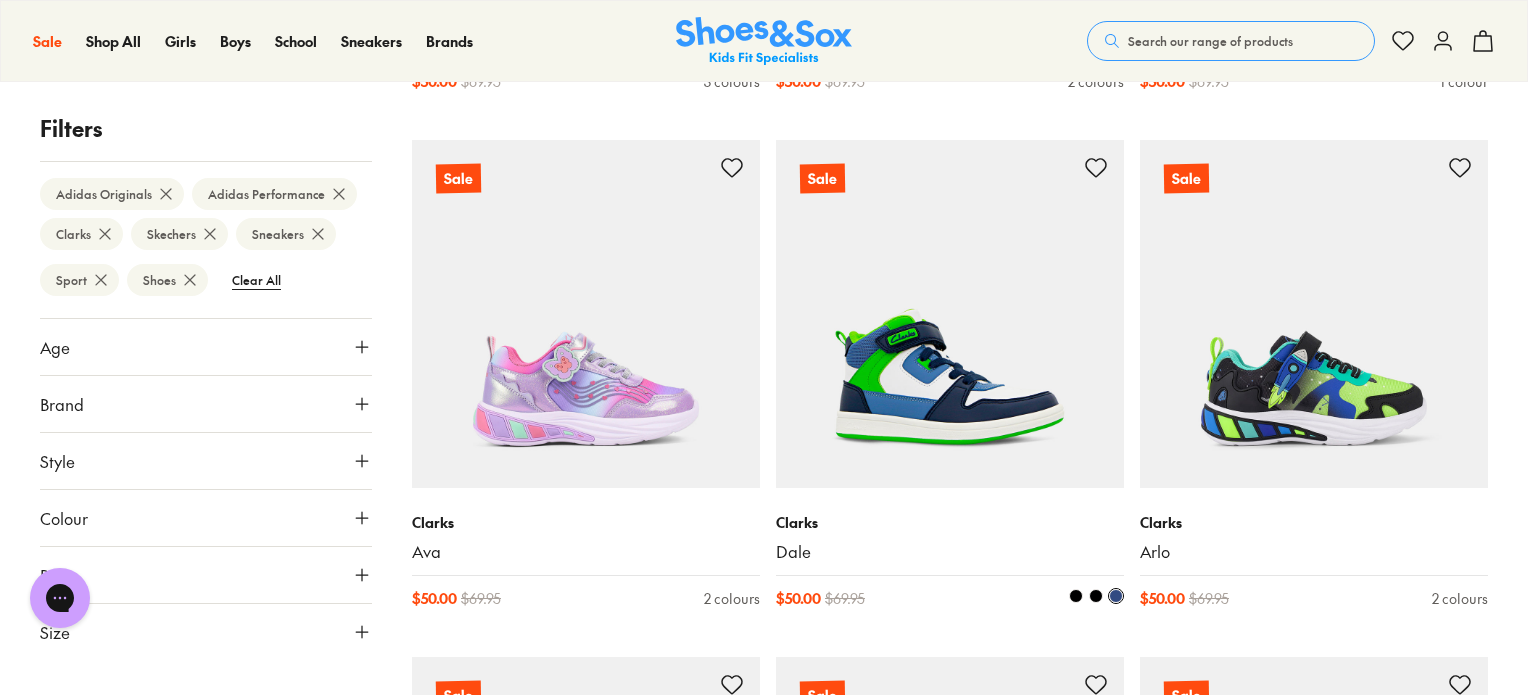 click at bounding box center [1096, 596] 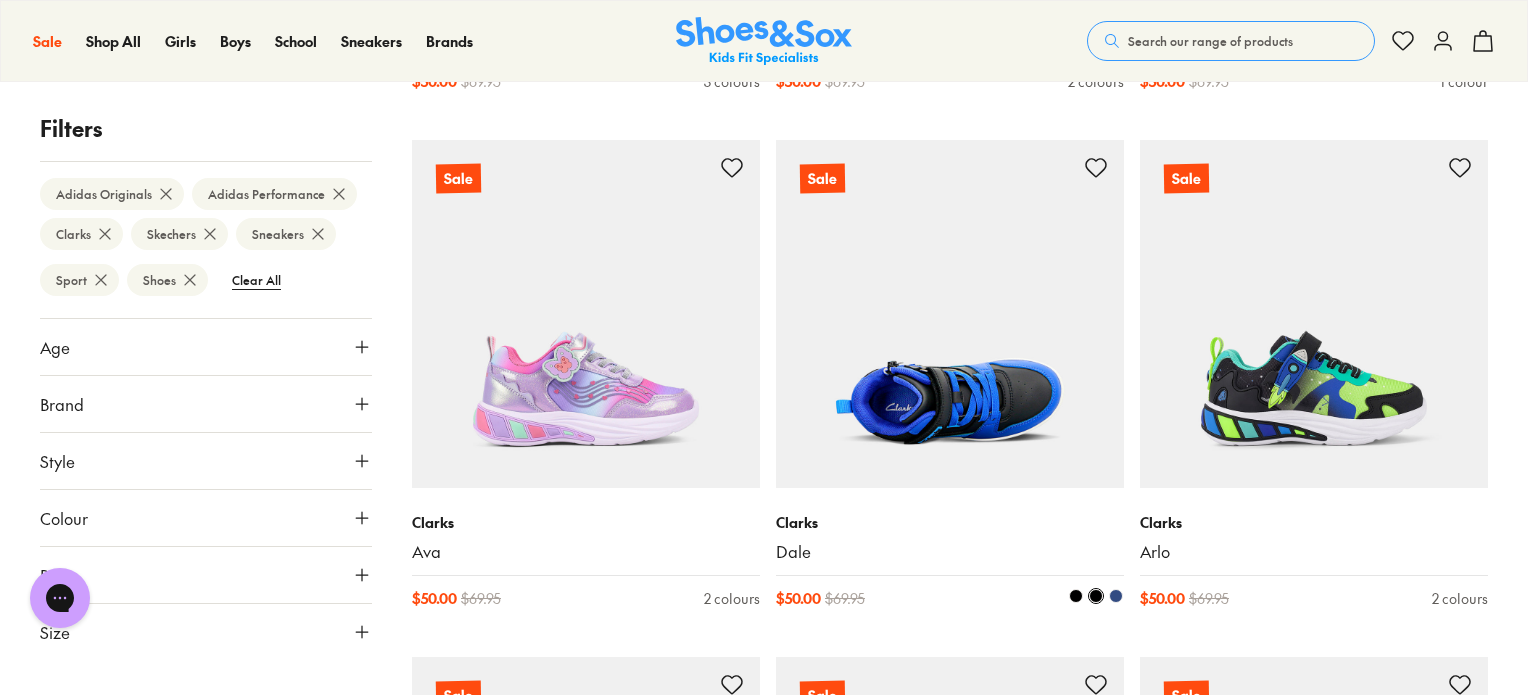 click at bounding box center [1076, 596] 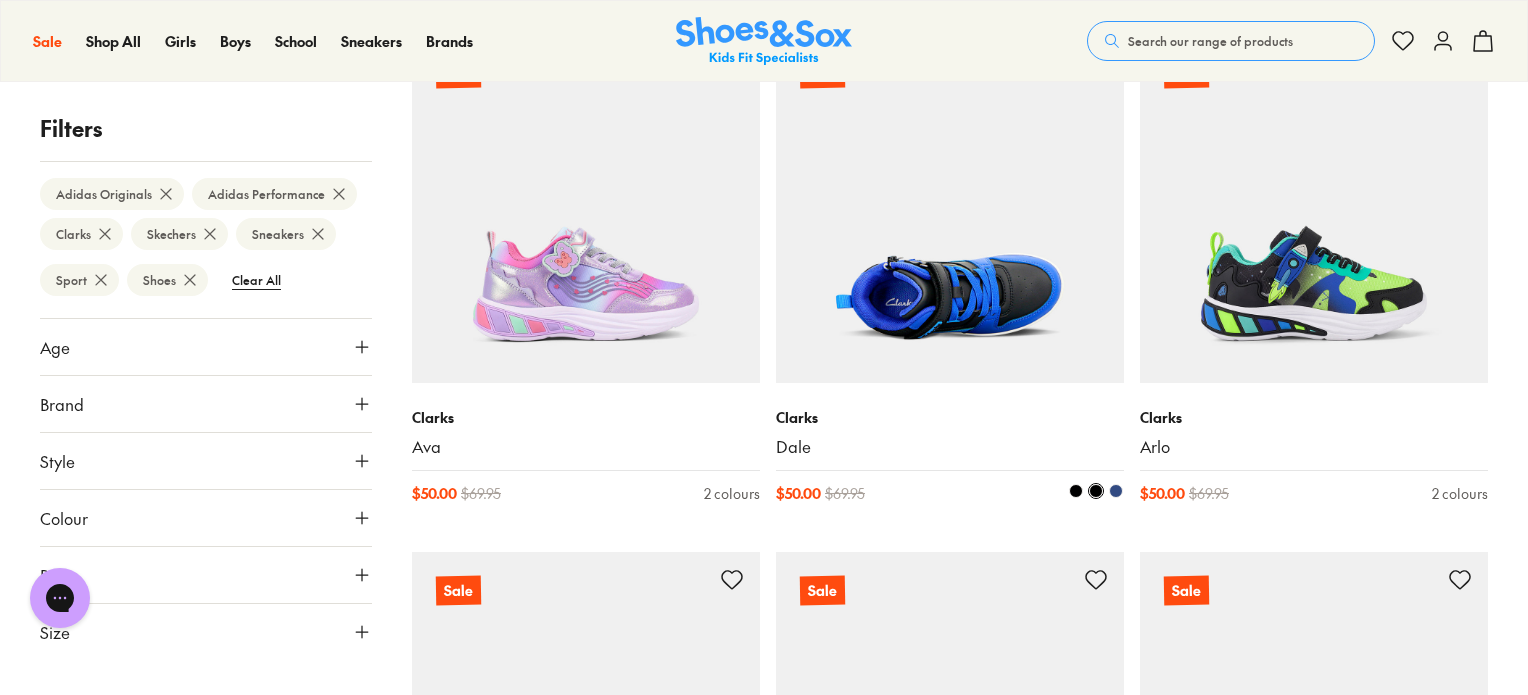 click at bounding box center [1116, 491] 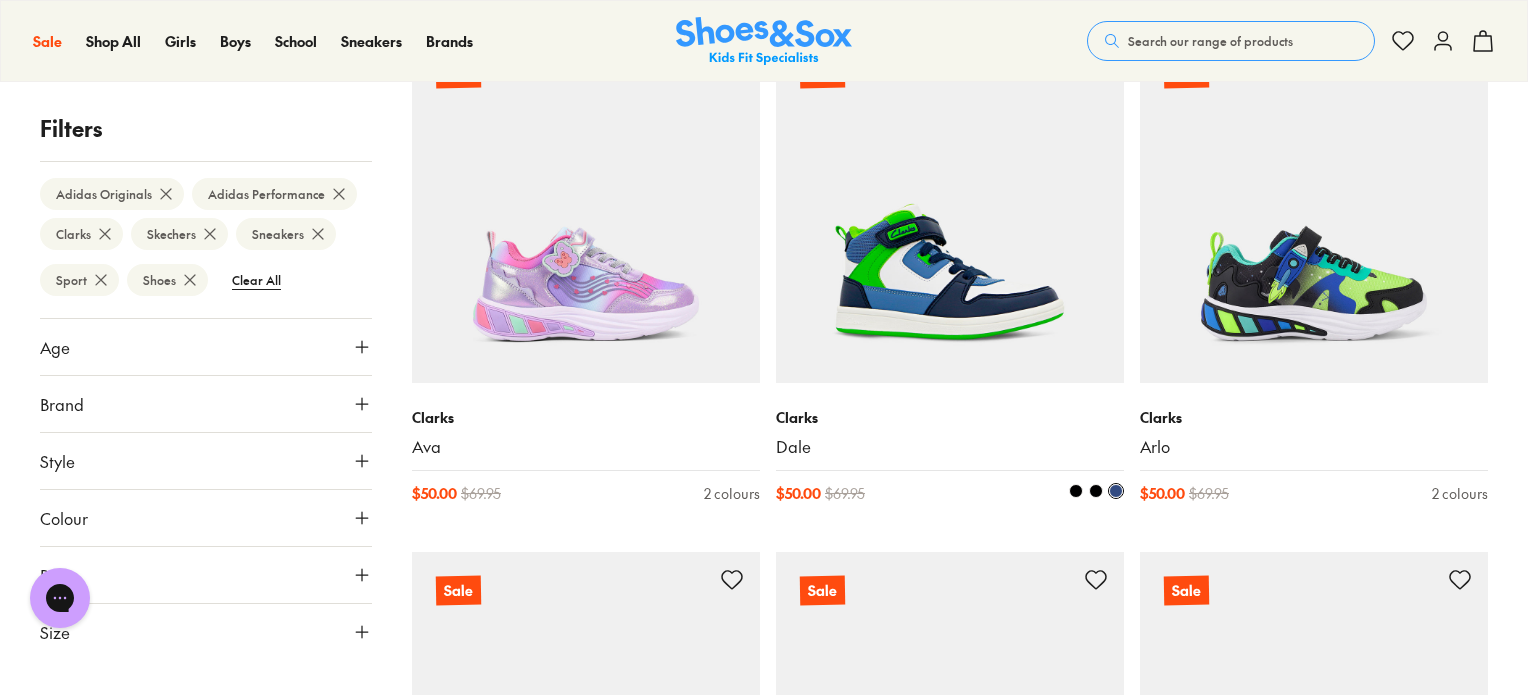 click at bounding box center (1096, 491) 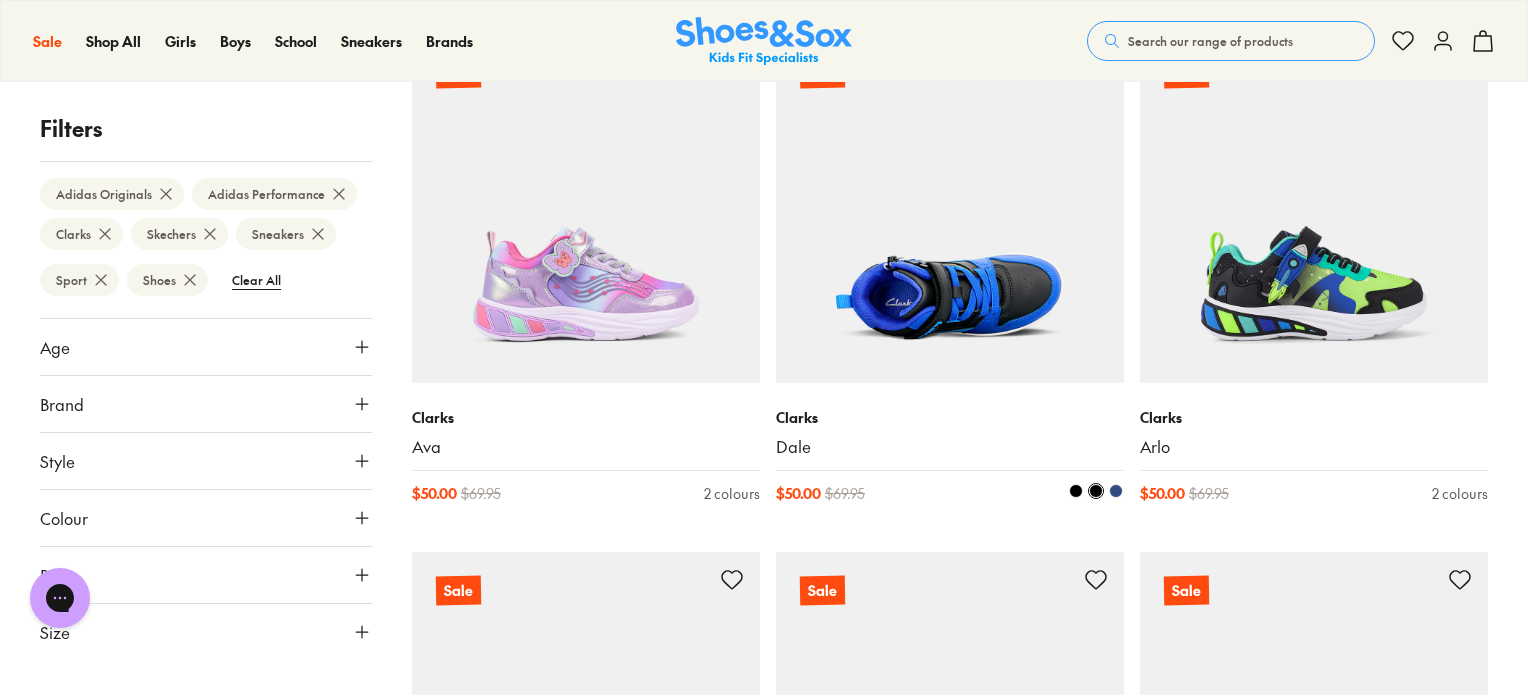 click at bounding box center [1076, 491] 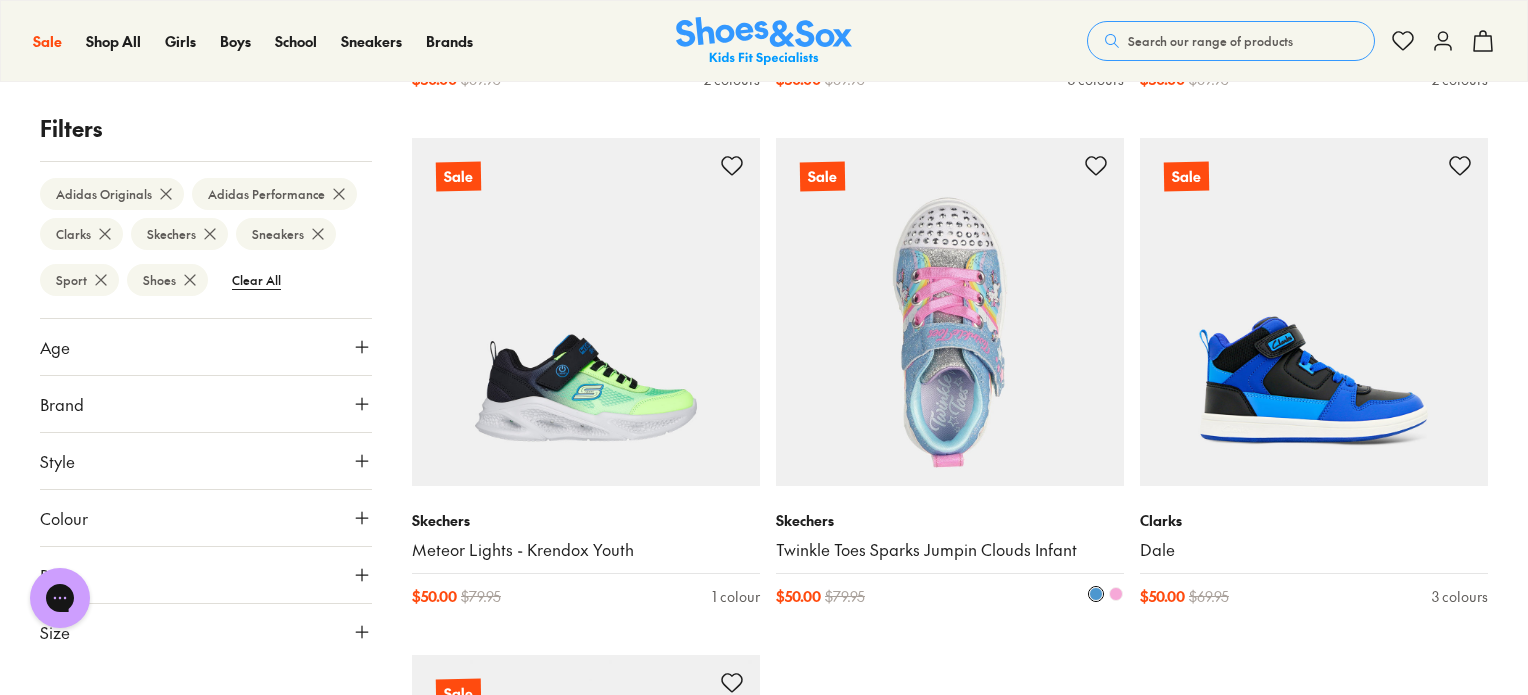 scroll, scrollTop: 10628, scrollLeft: 0, axis: vertical 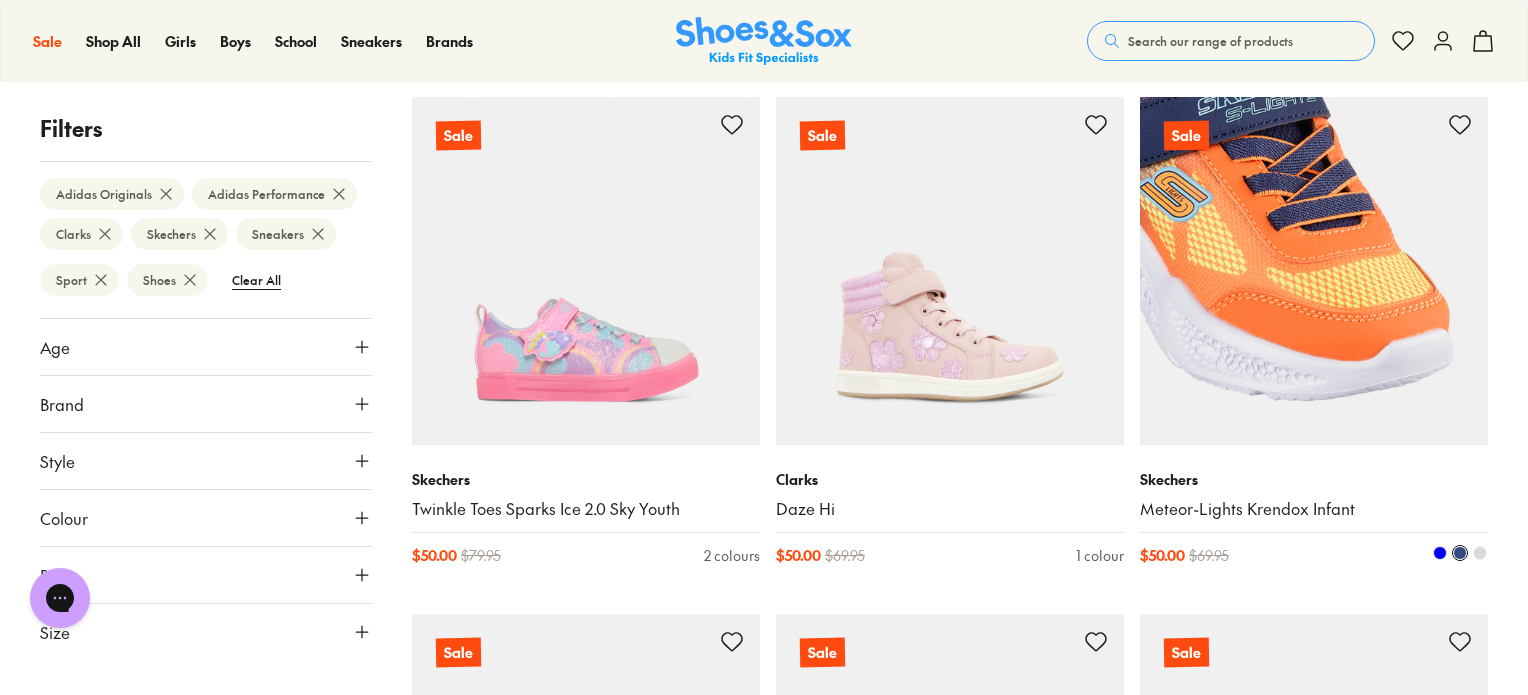 click at bounding box center (1440, 553) 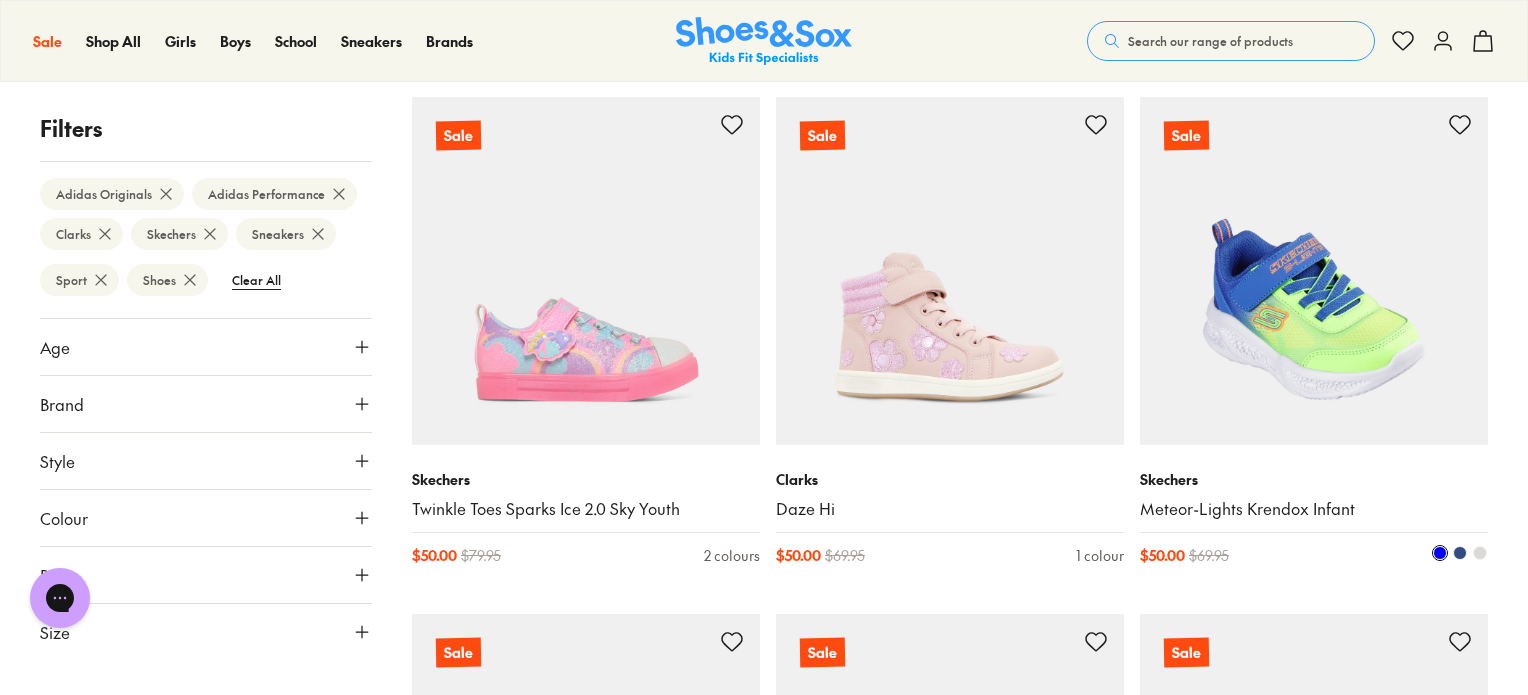 click at bounding box center [1480, 553] 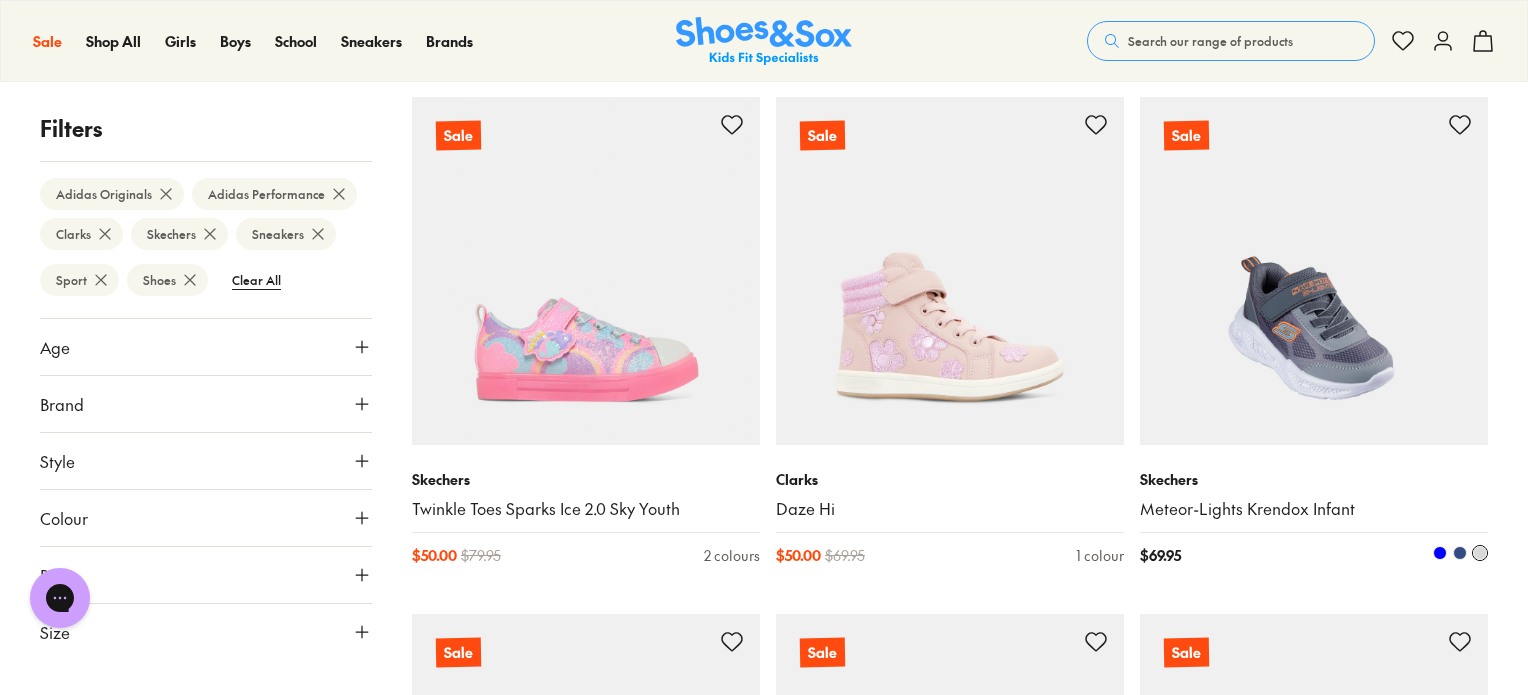 click at bounding box center (1460, 553) 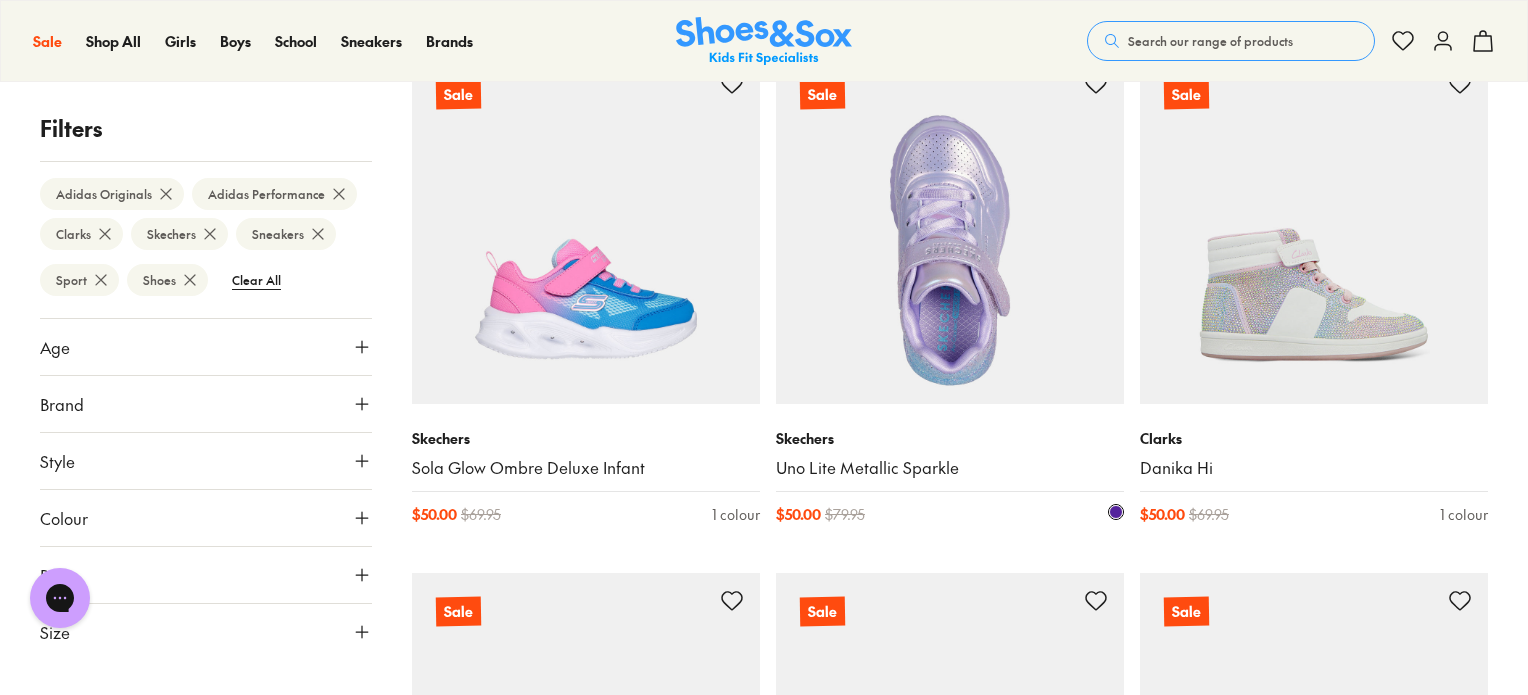 scroll, scrollTop: 11735, scrollLeft: 0, axis: vertical 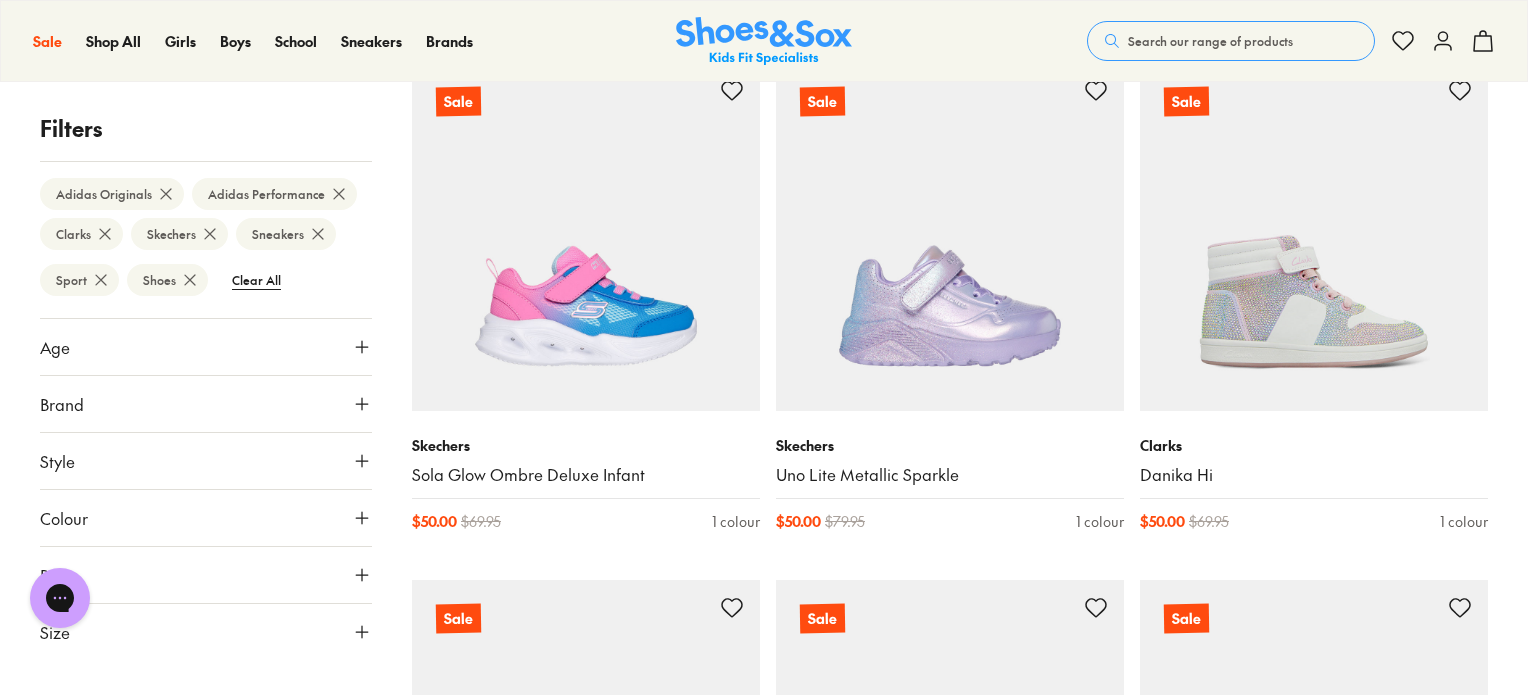 click on "Age" at bounding box center (206, 347) 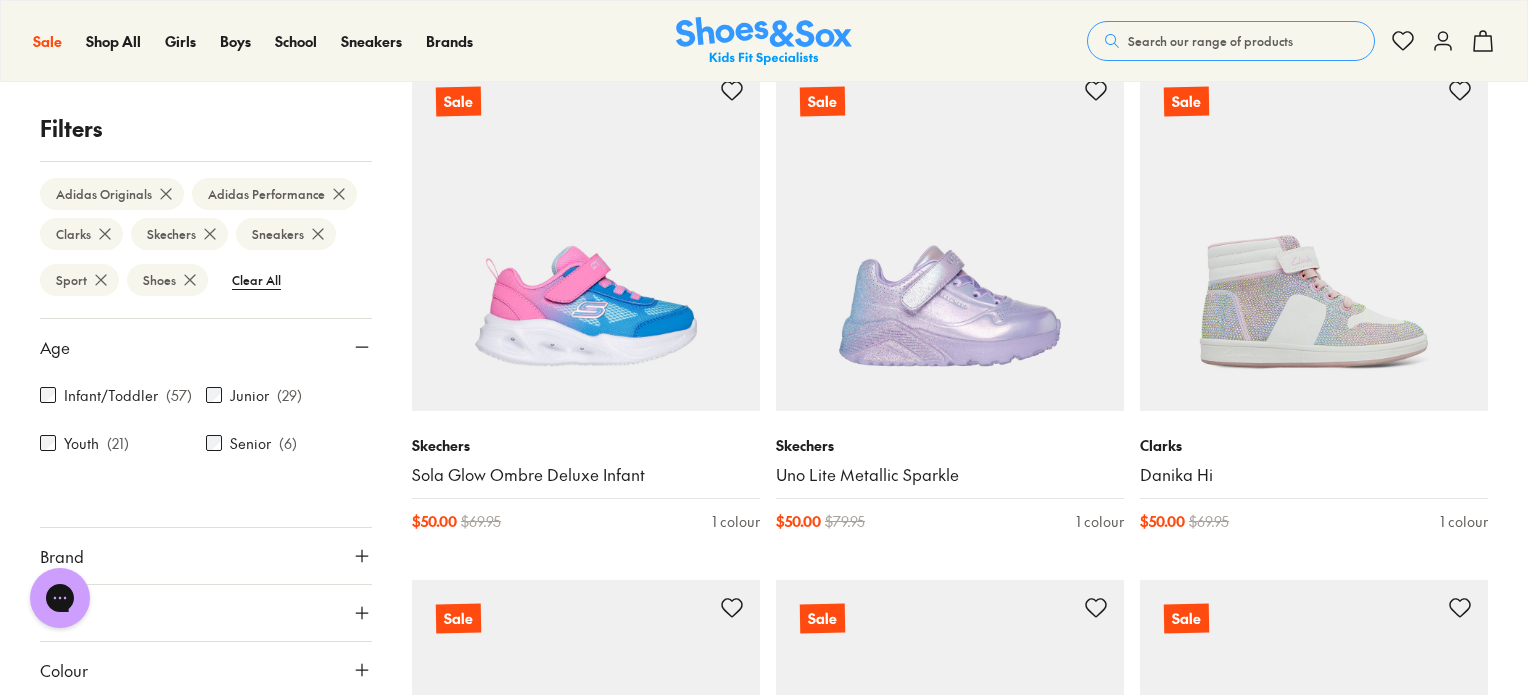 click on "Age" at bounding box center [206, 347] 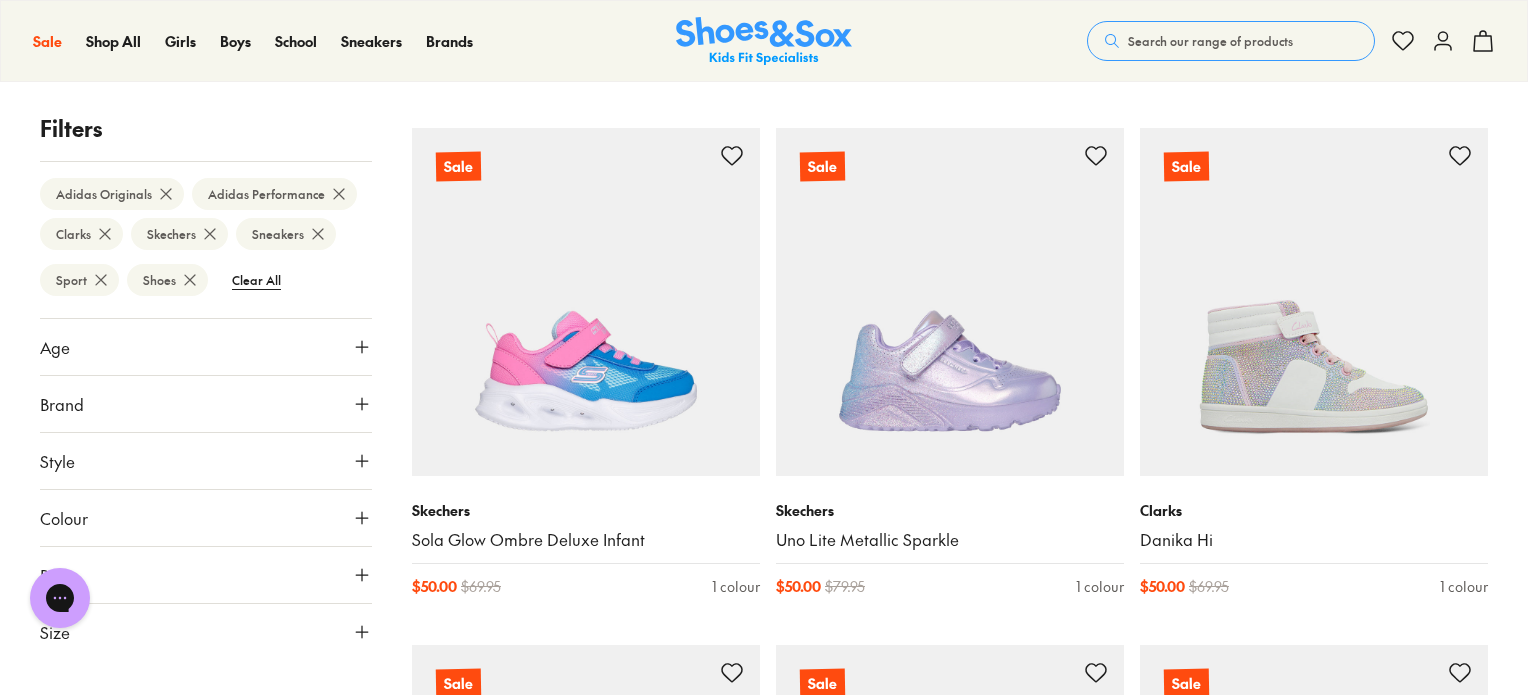 scroll, scrollTop: 11662, scrollLeft: 0, axis: vertical 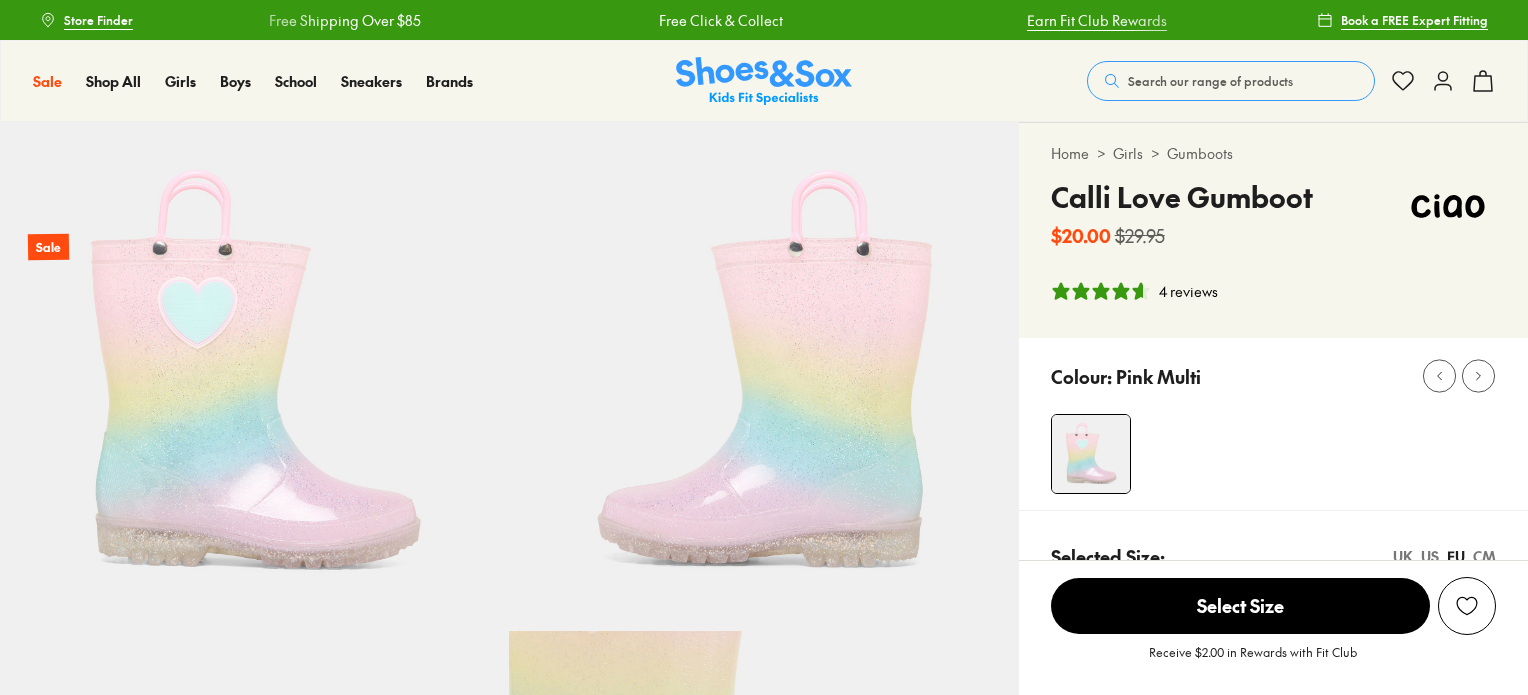 select on "*" 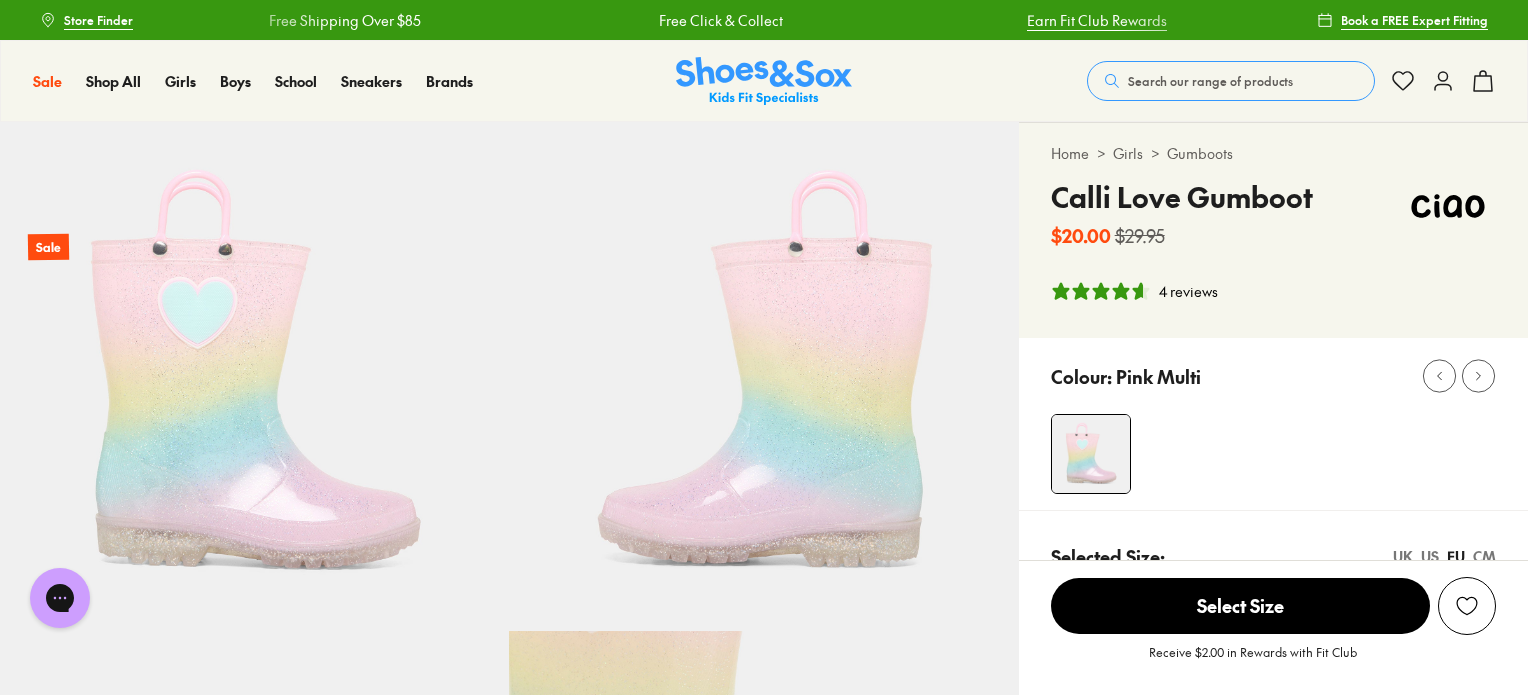 scroll, scrollTop: 0, scrollLeft: 0, axis: both 